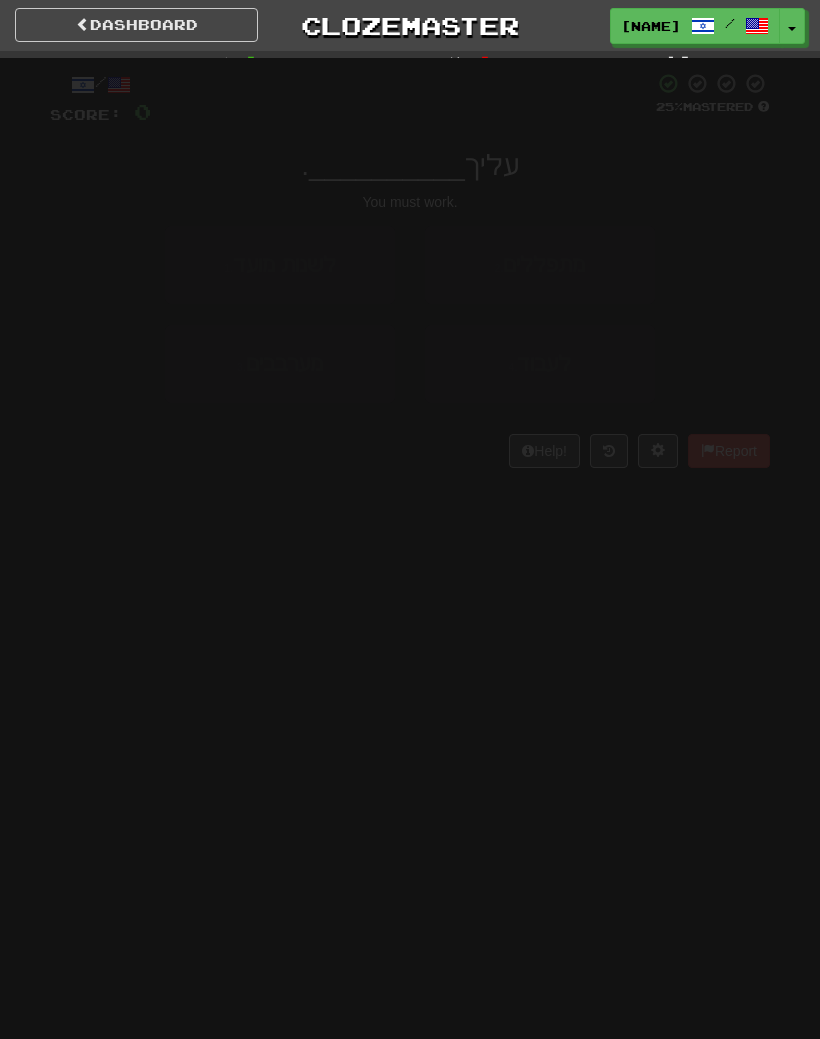 scroll, scrollTop: 0, scrollLeft: 0, axis: both 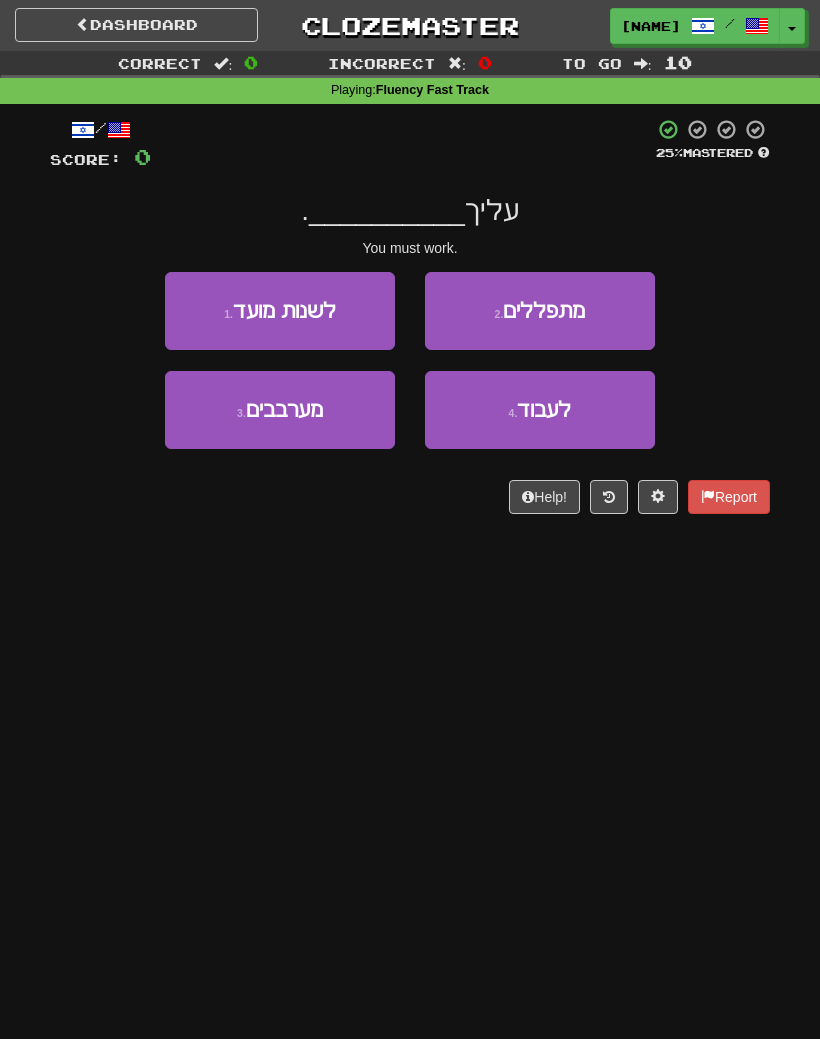 click on "To go   :   10" at bounding box center [683, 63] 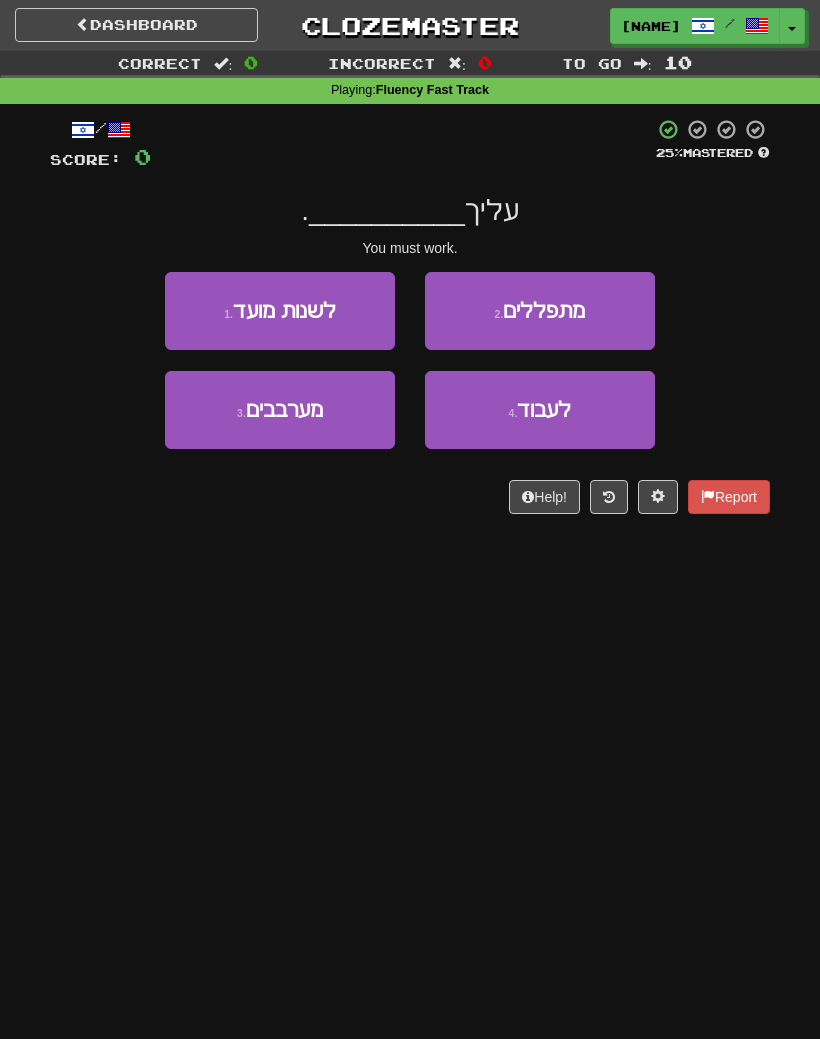 click on "4 .  לעבוד" at bounding box center (540, 410) 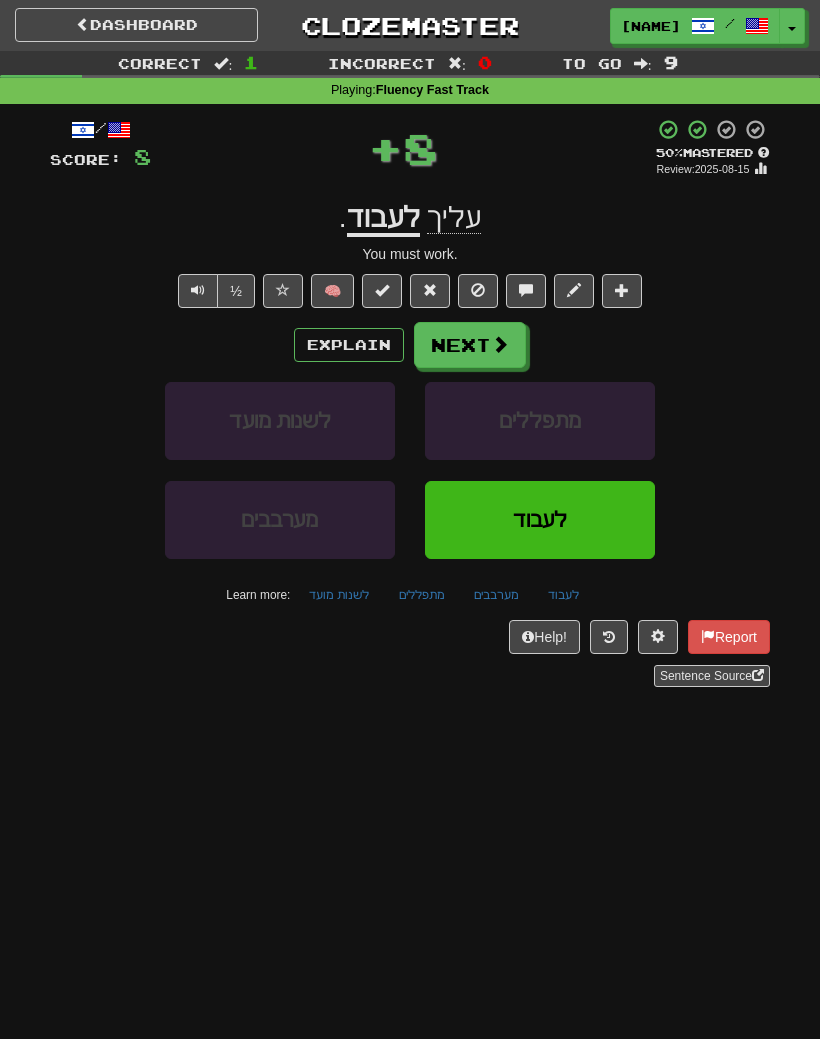 click on "Explain" at bounding box center (349, 345) 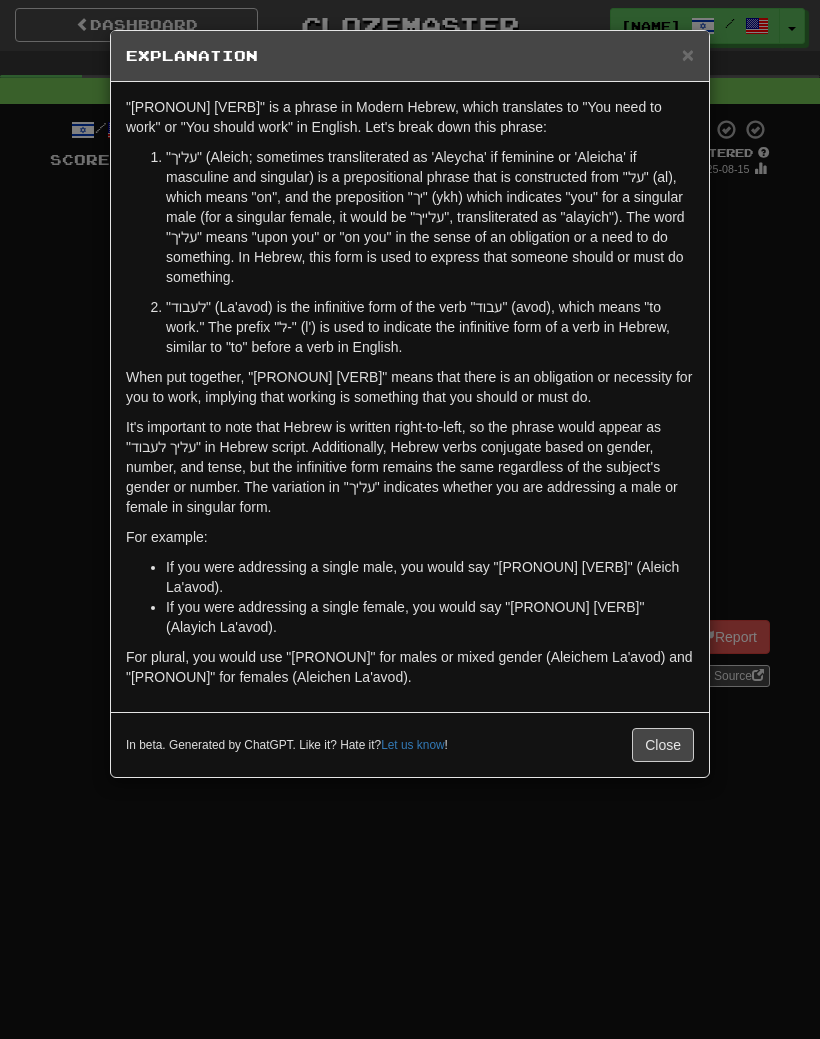 click on "Close" at bounding box center [663, 745] 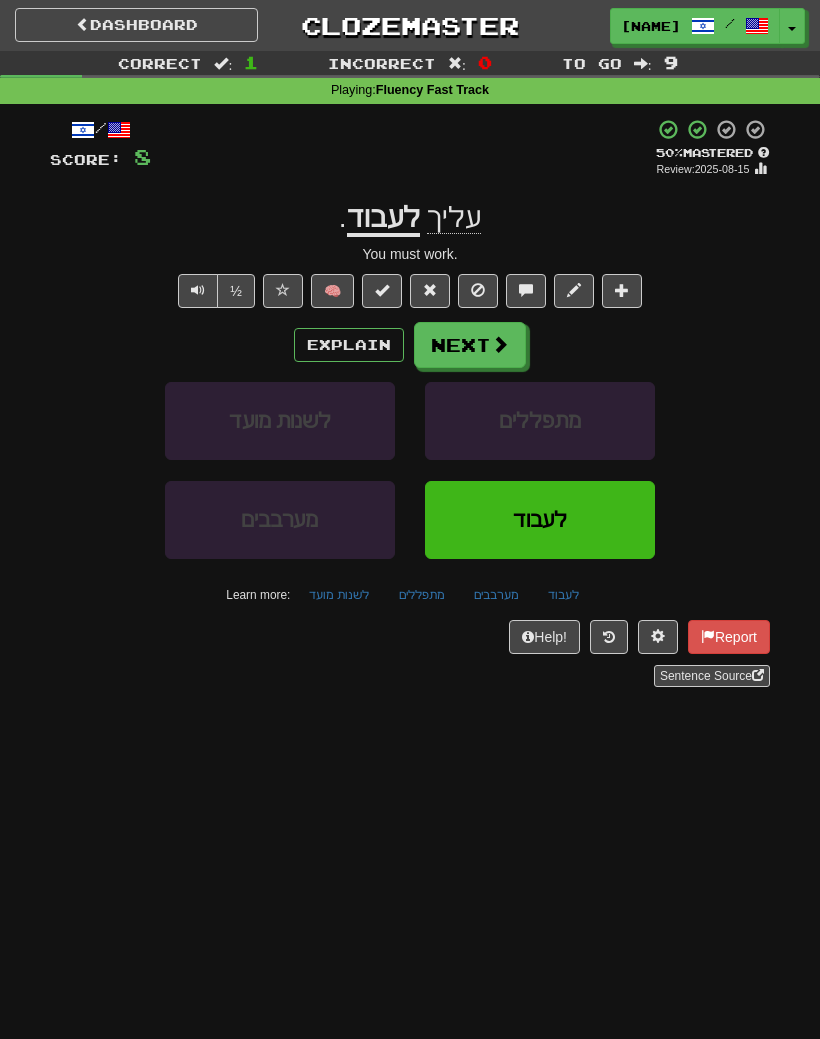 click on "Next" at bounding box center [470, 345] 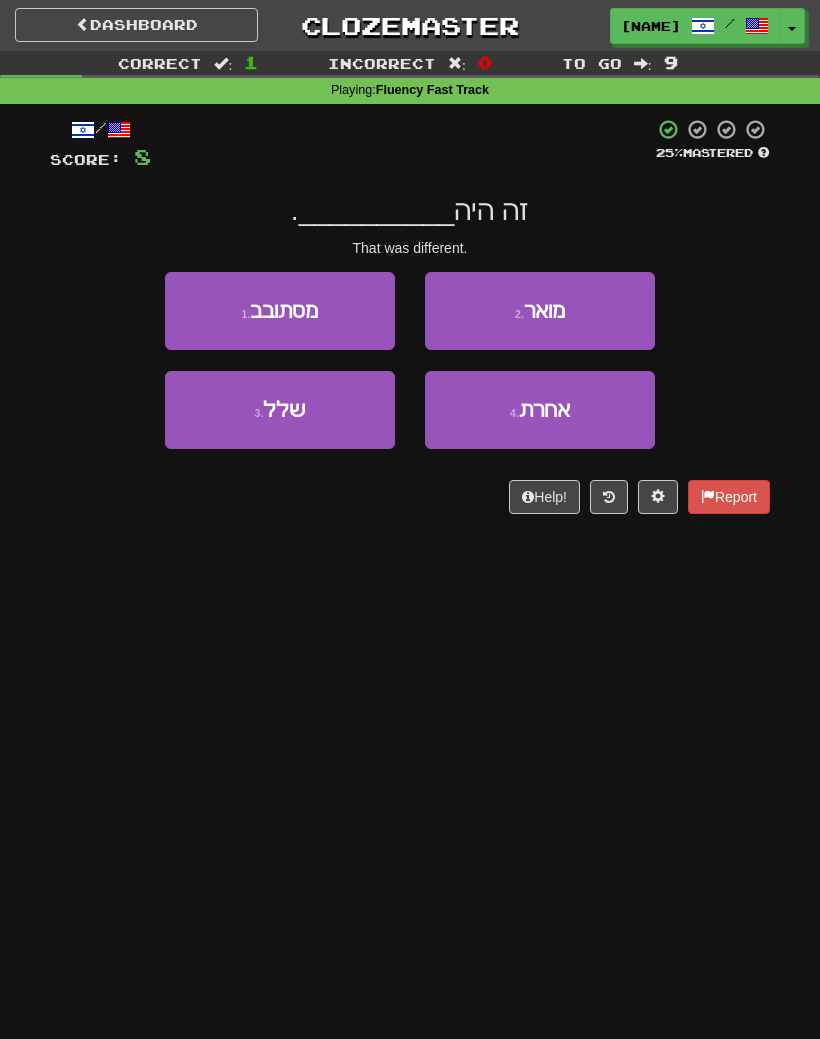 click on "4 .  אחרת" at bounding box center [540, 410] 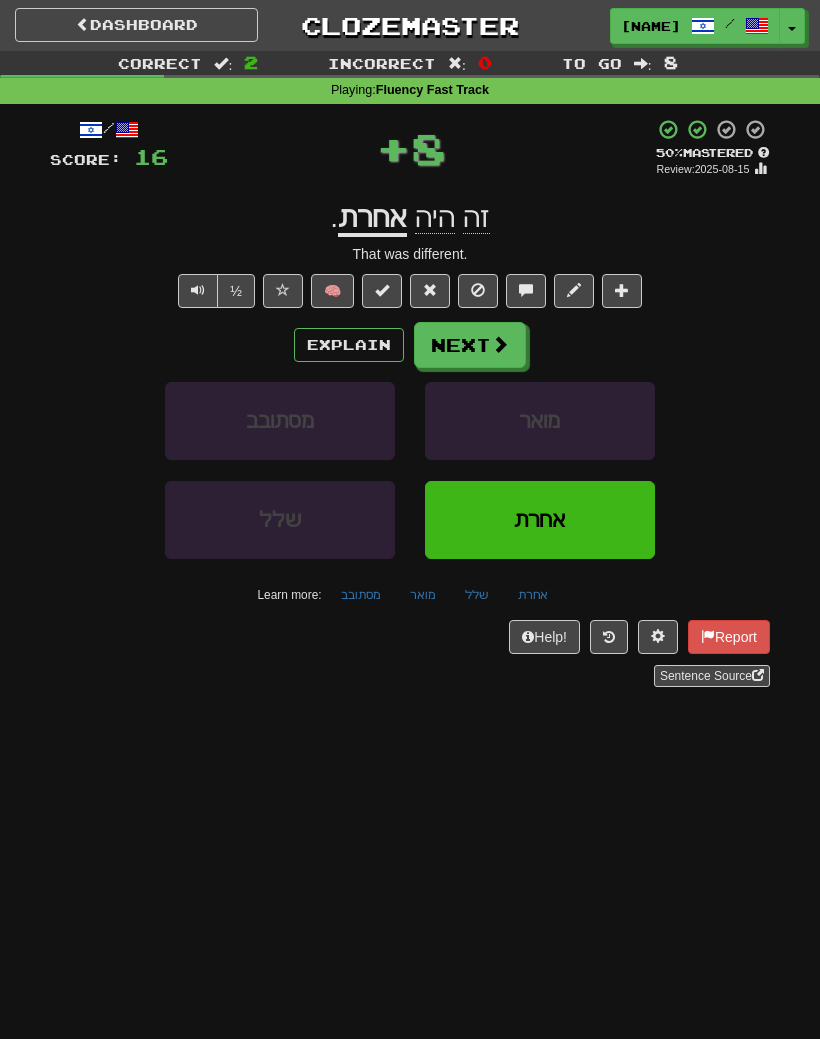 click on "Explain" at bounding box center (349, 345) 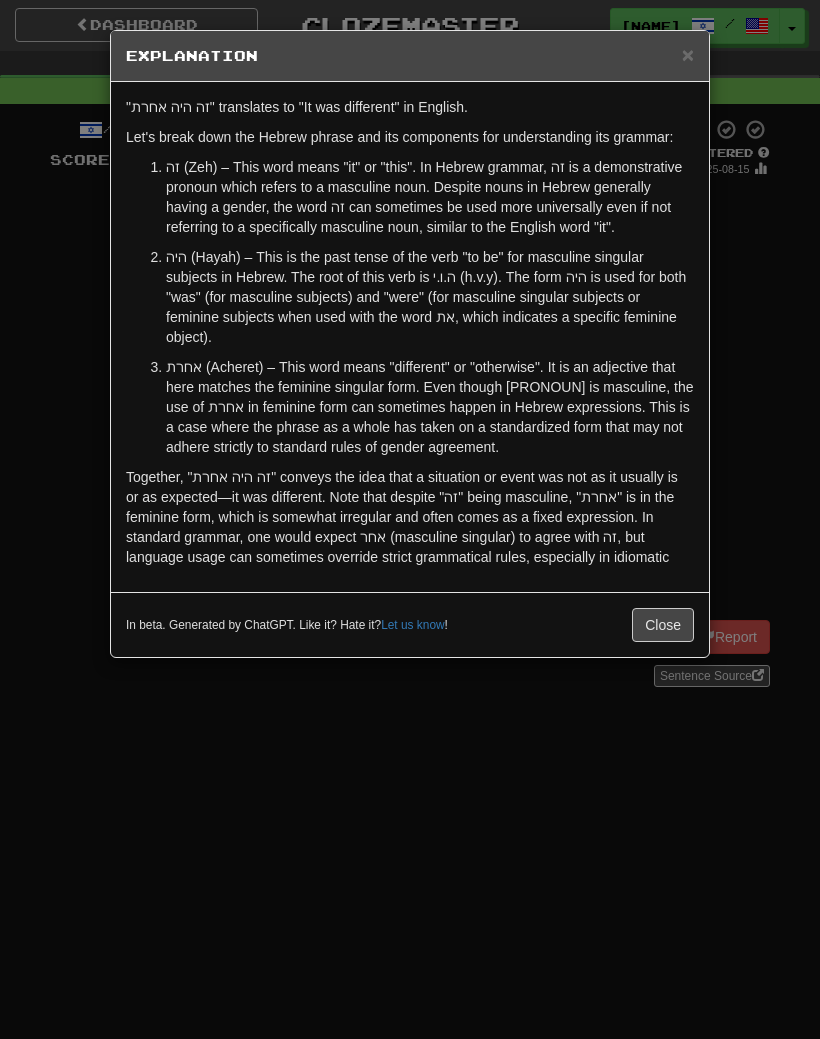 click on "Close" at bounding box center (663, 625) 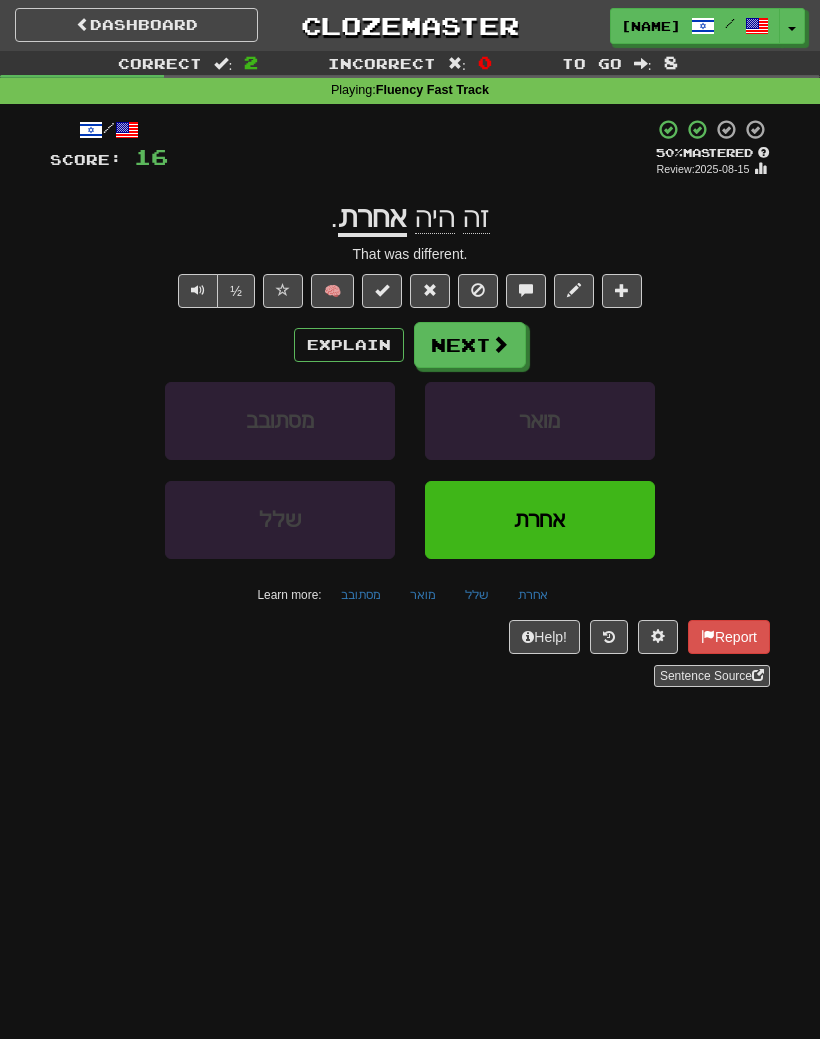 click on "Next" at bounding box center [470, 345] 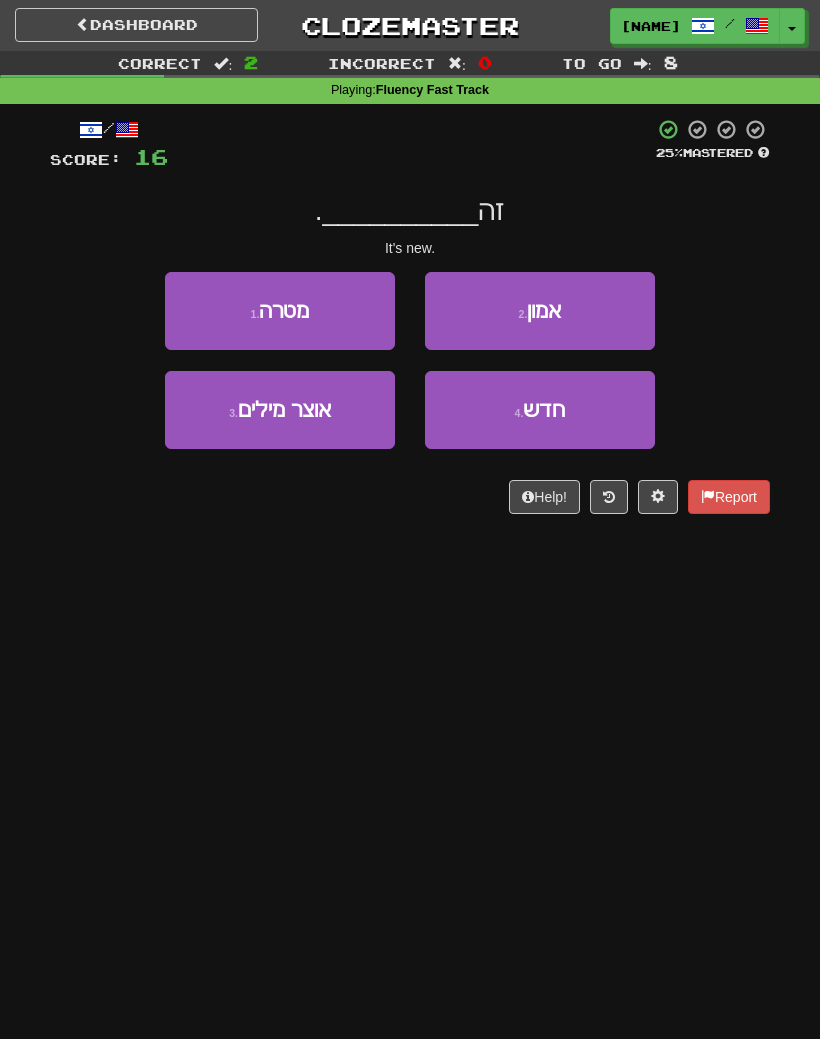click on "4 .  חדש" at bounding box center [540, 410] 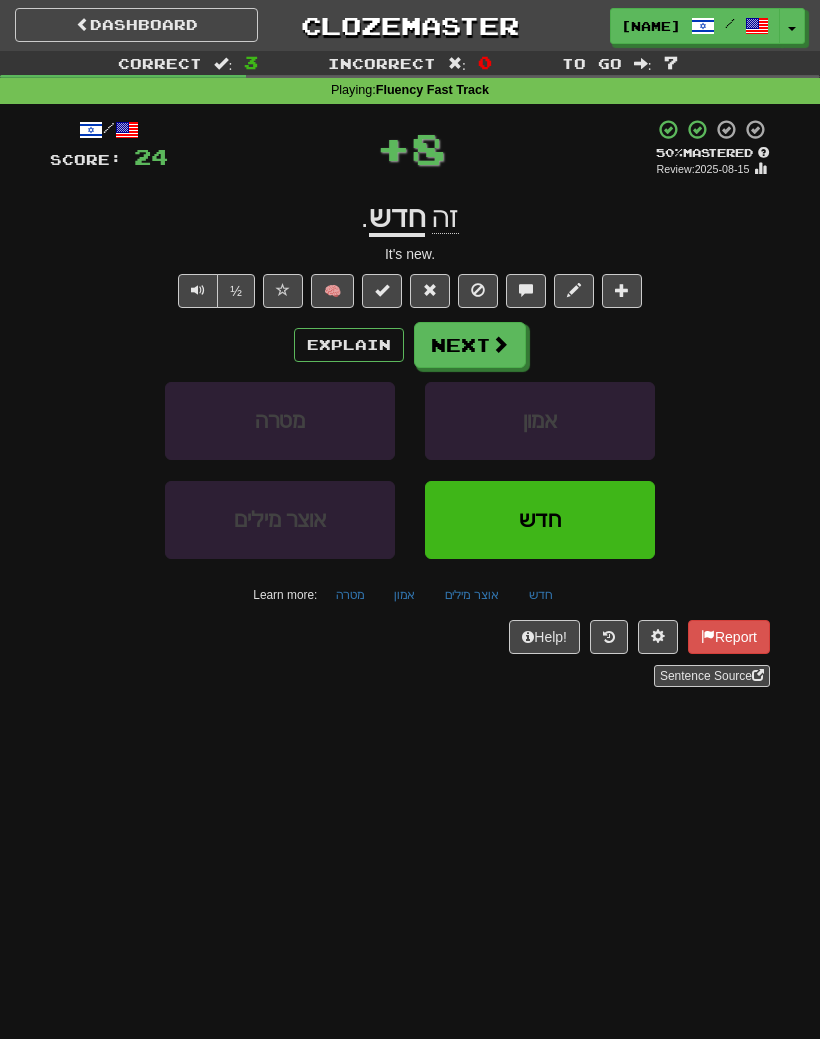 click on "Next" at bounding box center [470, 345] 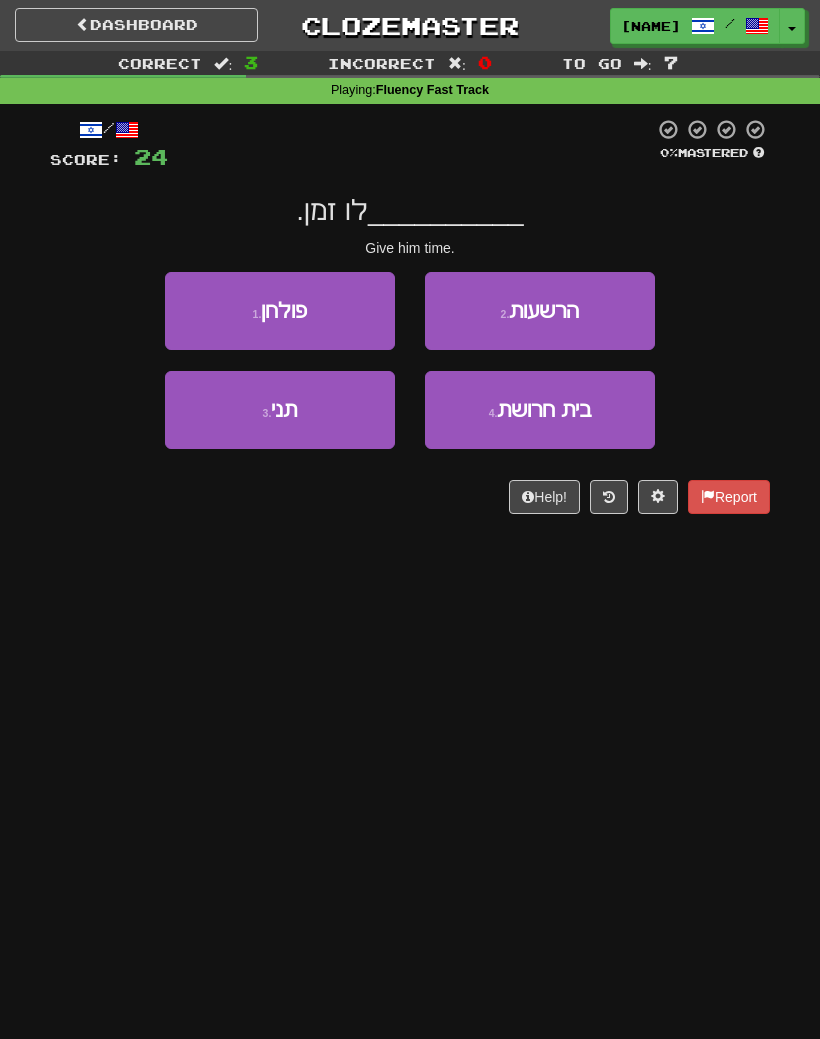 click on "3 .  תני" at bounding box center [280, 410] 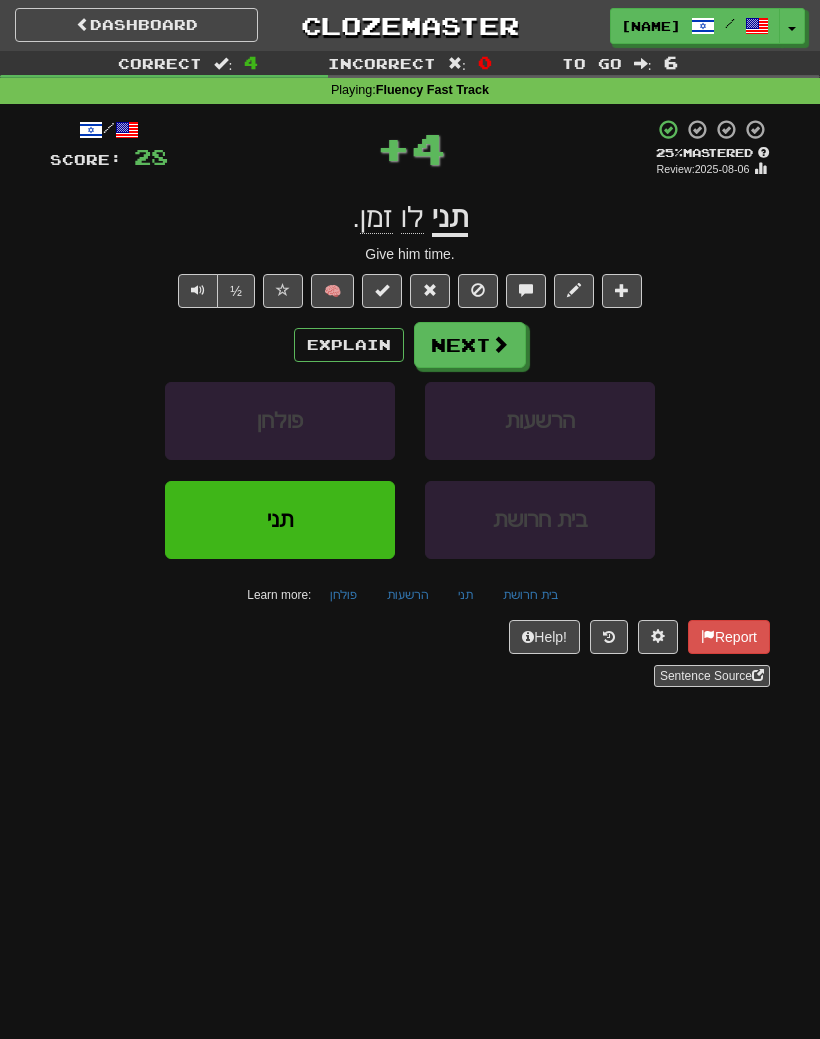 click at bounding box center [500, 344] 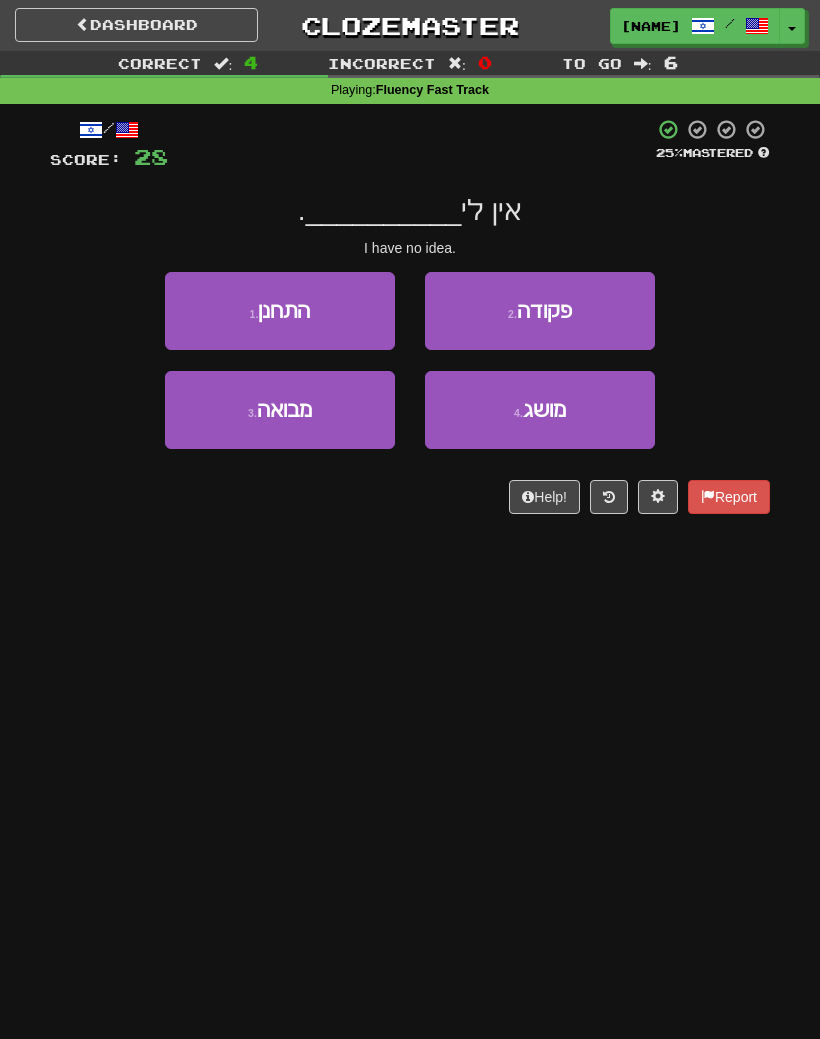 click on "4 .  מושג" at bounding box center [540, 410] 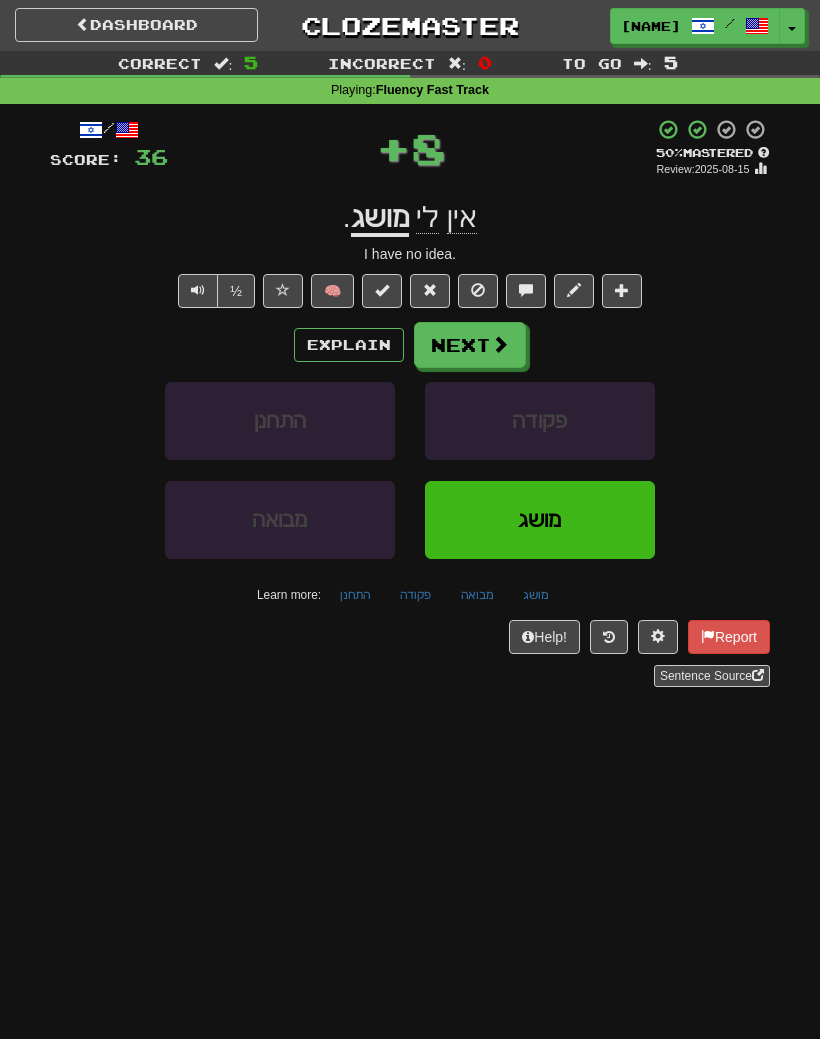 click on "Explain" at bounding box center (349, 345) 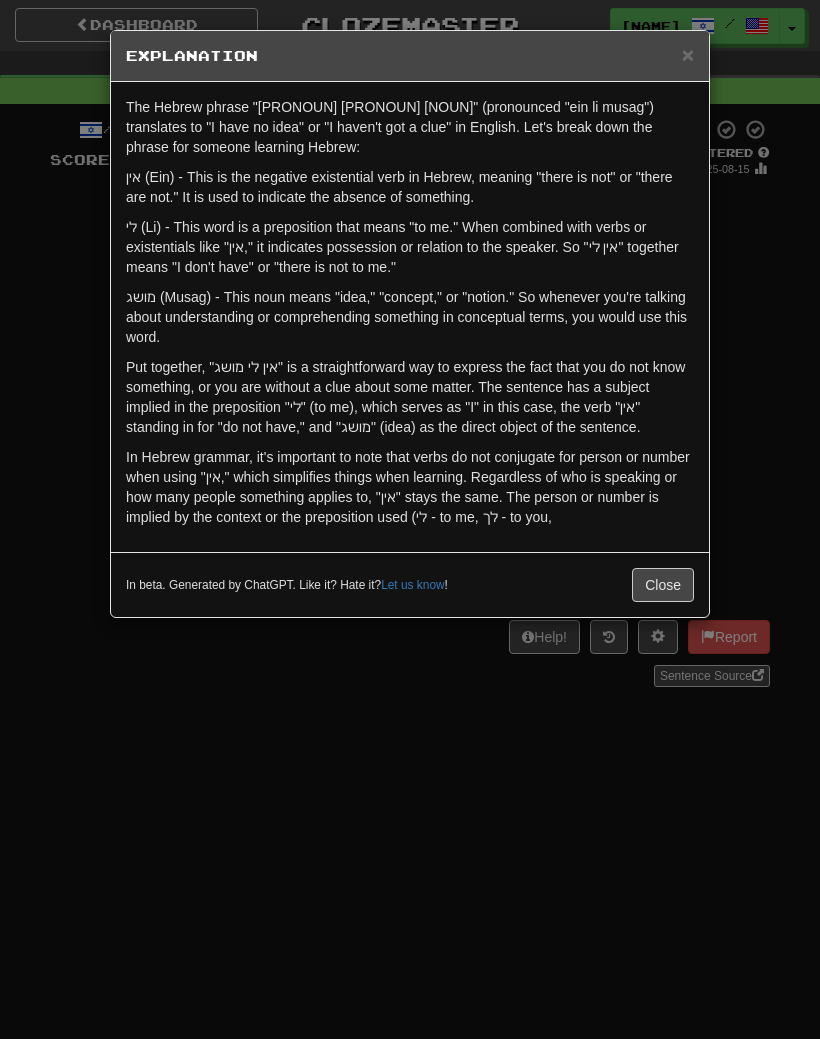 click on "Close" at bounding box center [663, 585] 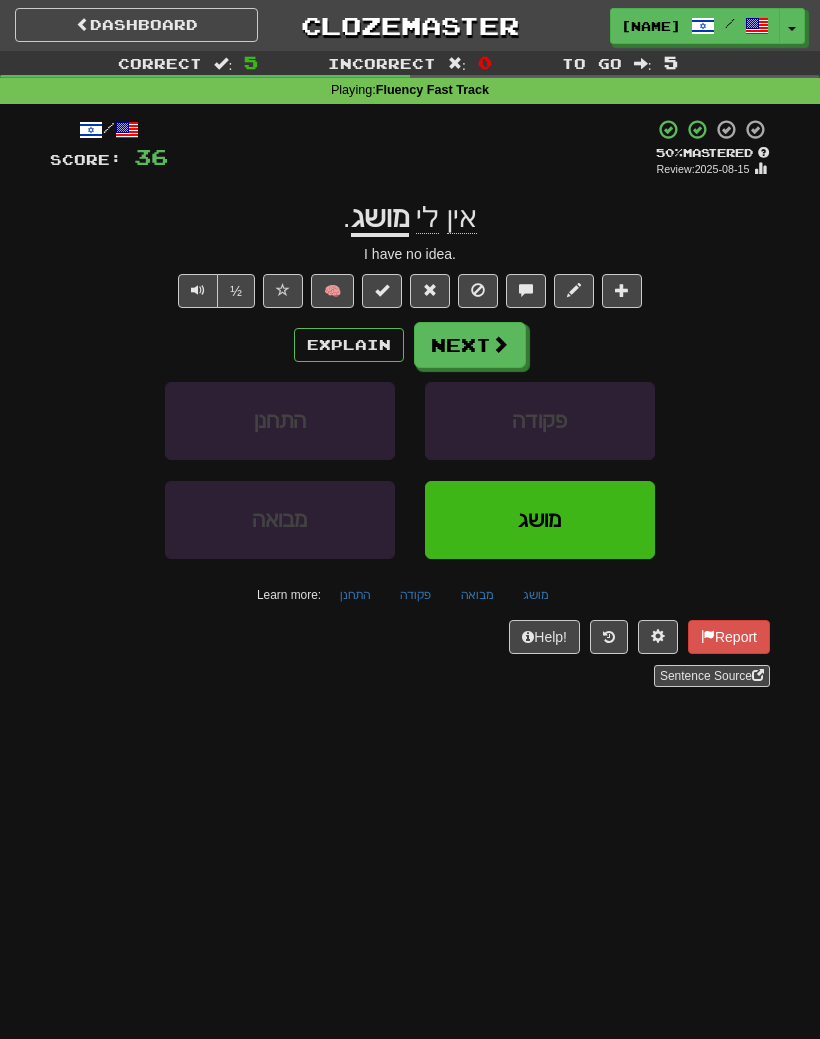 click on "Next" at bounding box center [470, 345] 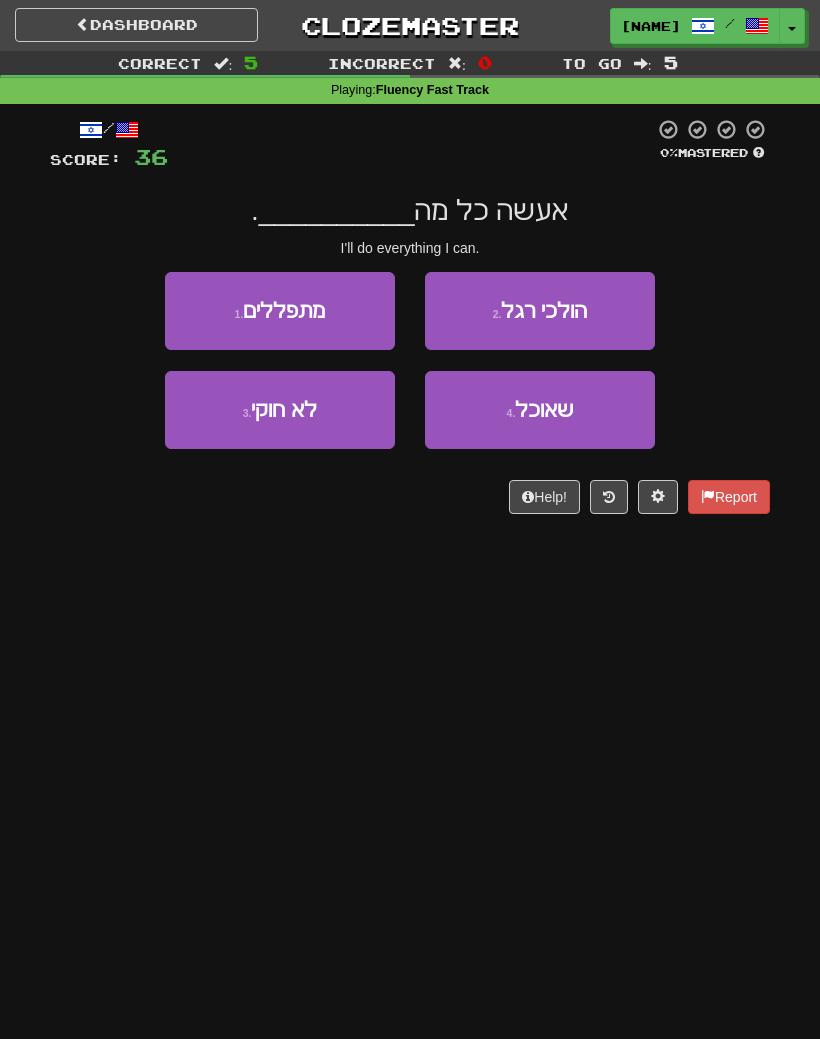 click on "שאוכל" at bounding box center (544, 409) 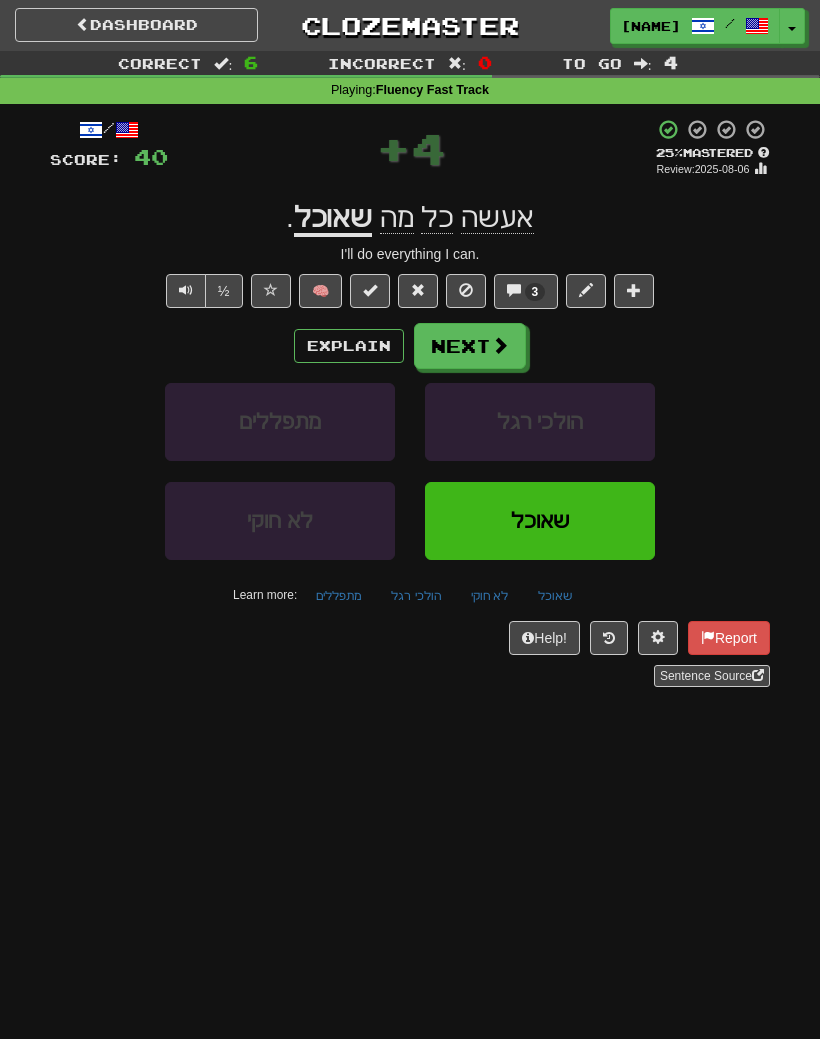 click on "Explain" at bounding box center (349, 346) 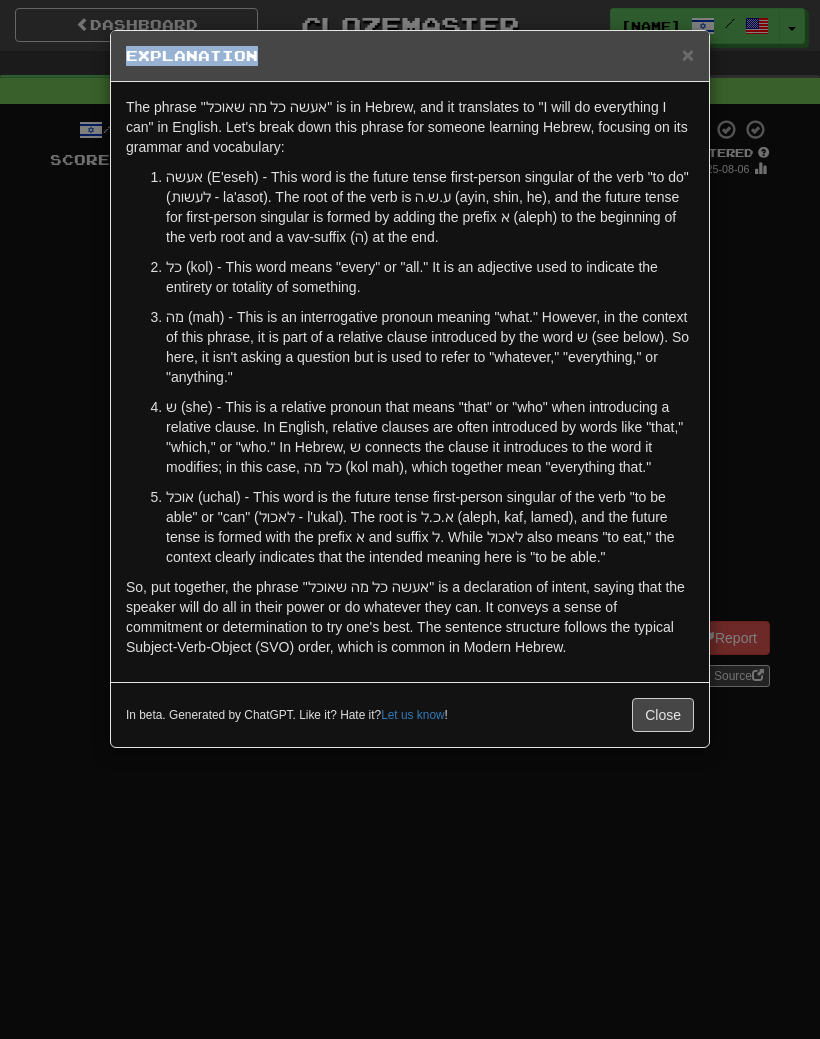 click on "Close" at bounding box center [663, 715] 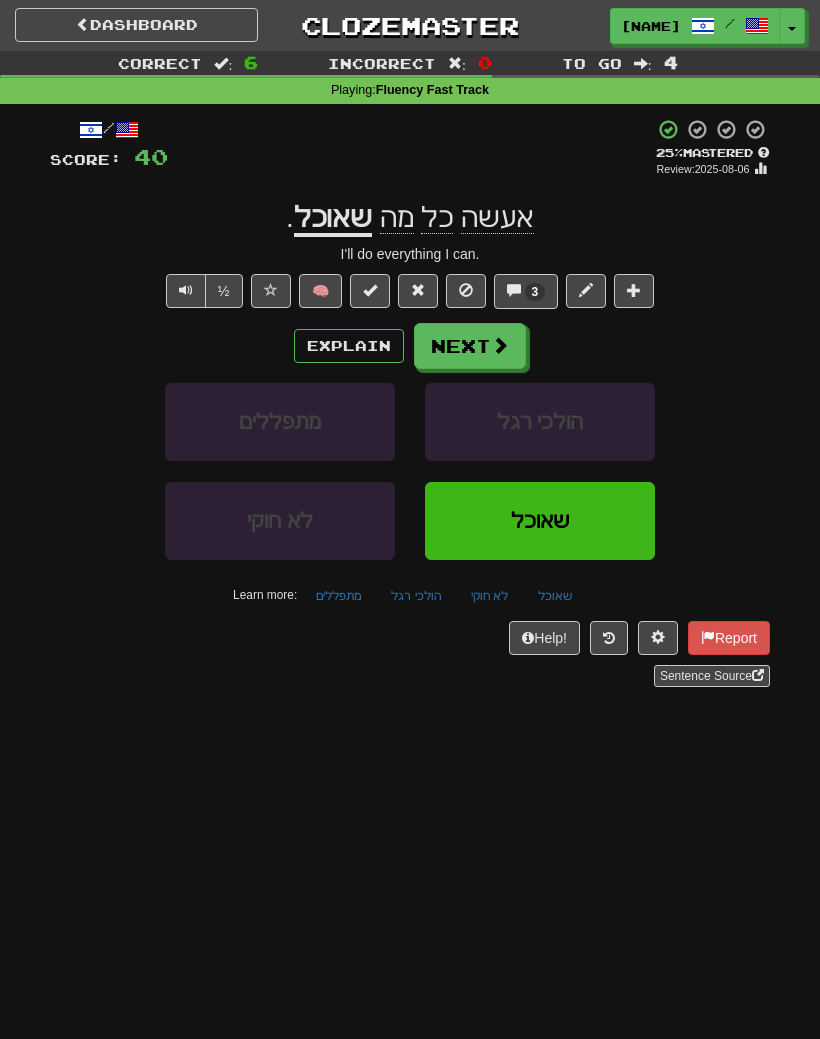 click at bounding box center [500, 345] 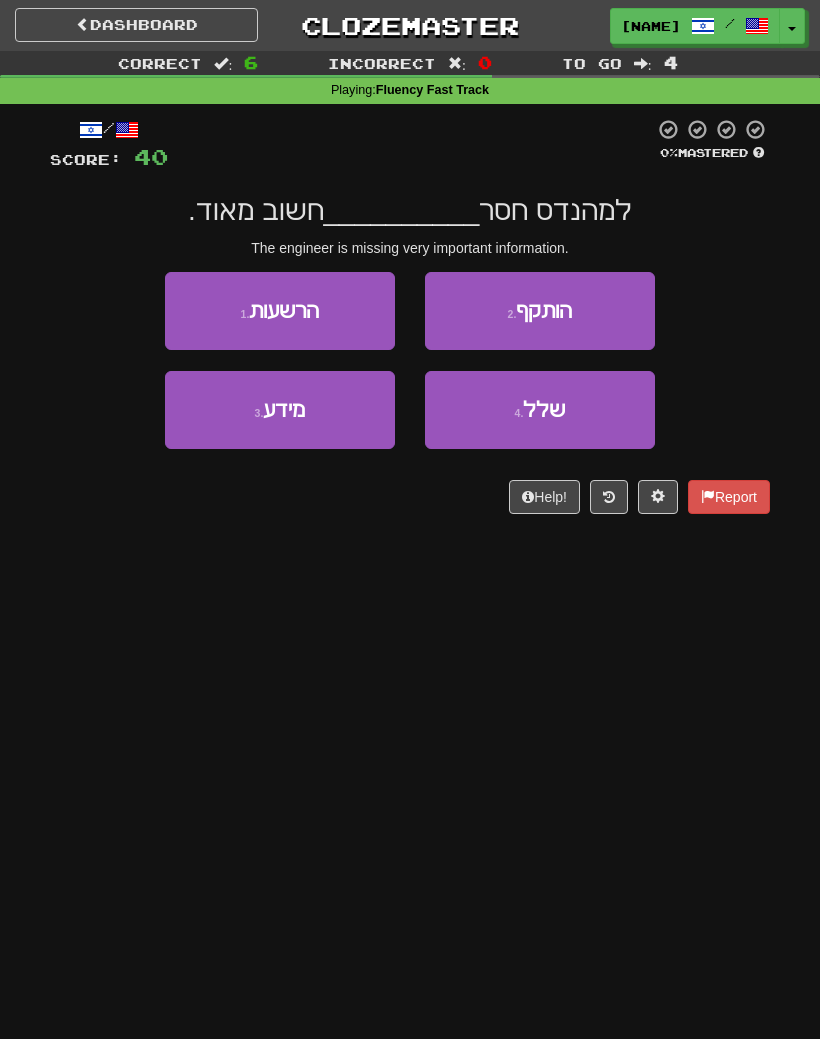 click on "3 .  מידע 4 .  שלל" at bounding box center [410, 420] 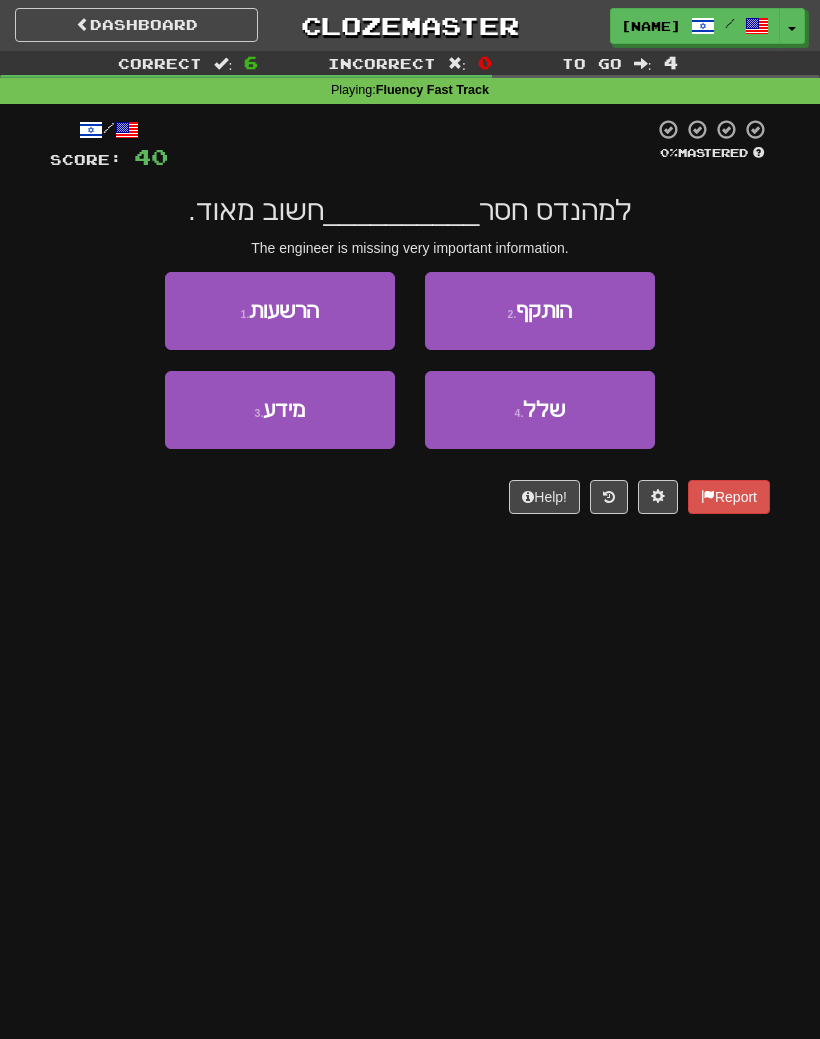 click on "3 .  מידע" at bounding box center (280, 410) 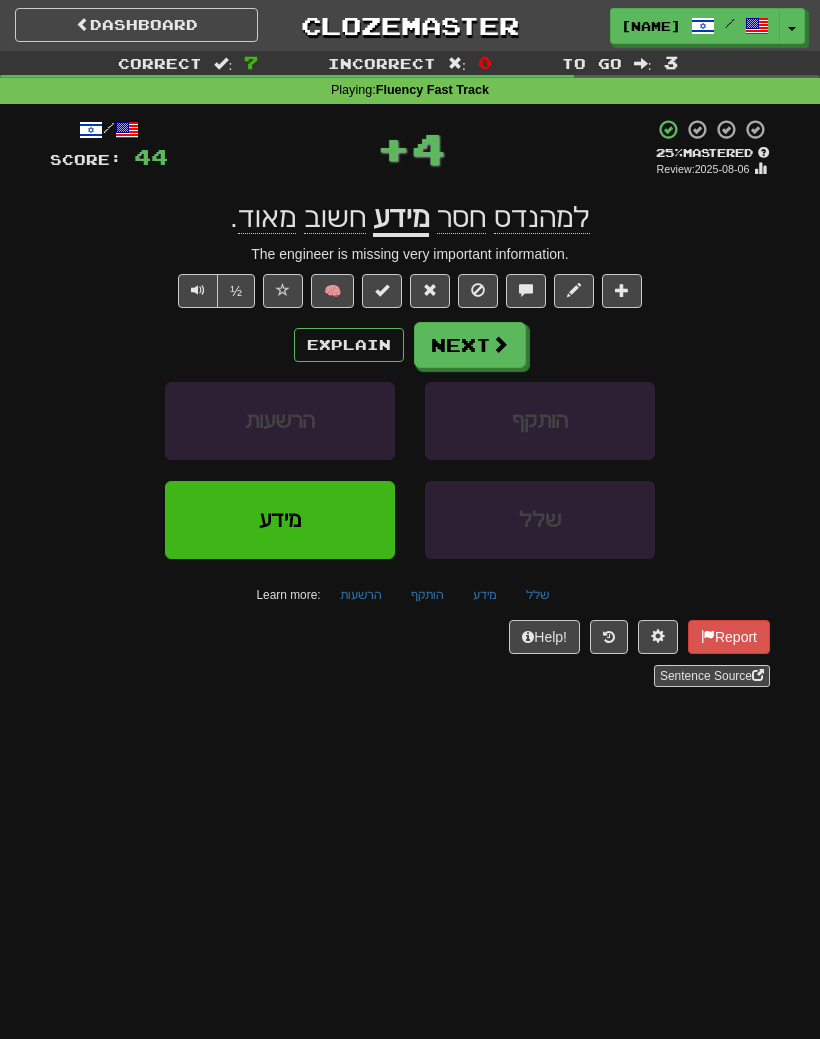 click on "Explain" at bounding box center [349, 345] 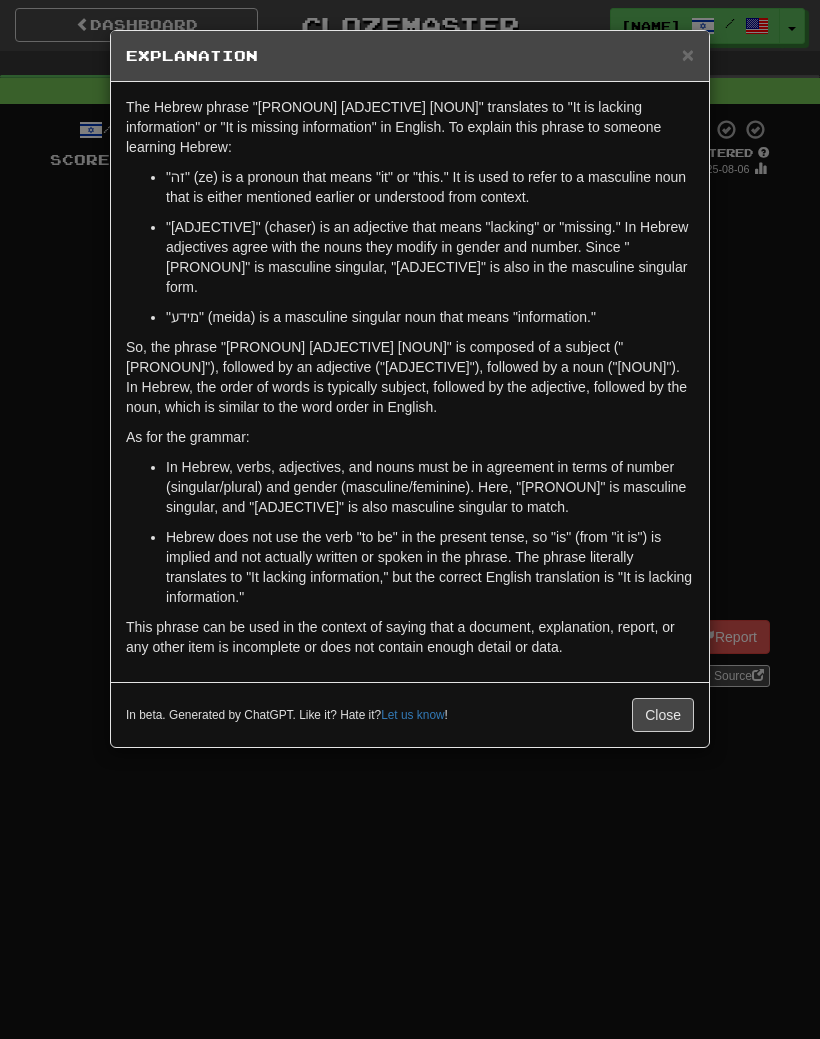 click on "Close" at bounding box center [663, 715] 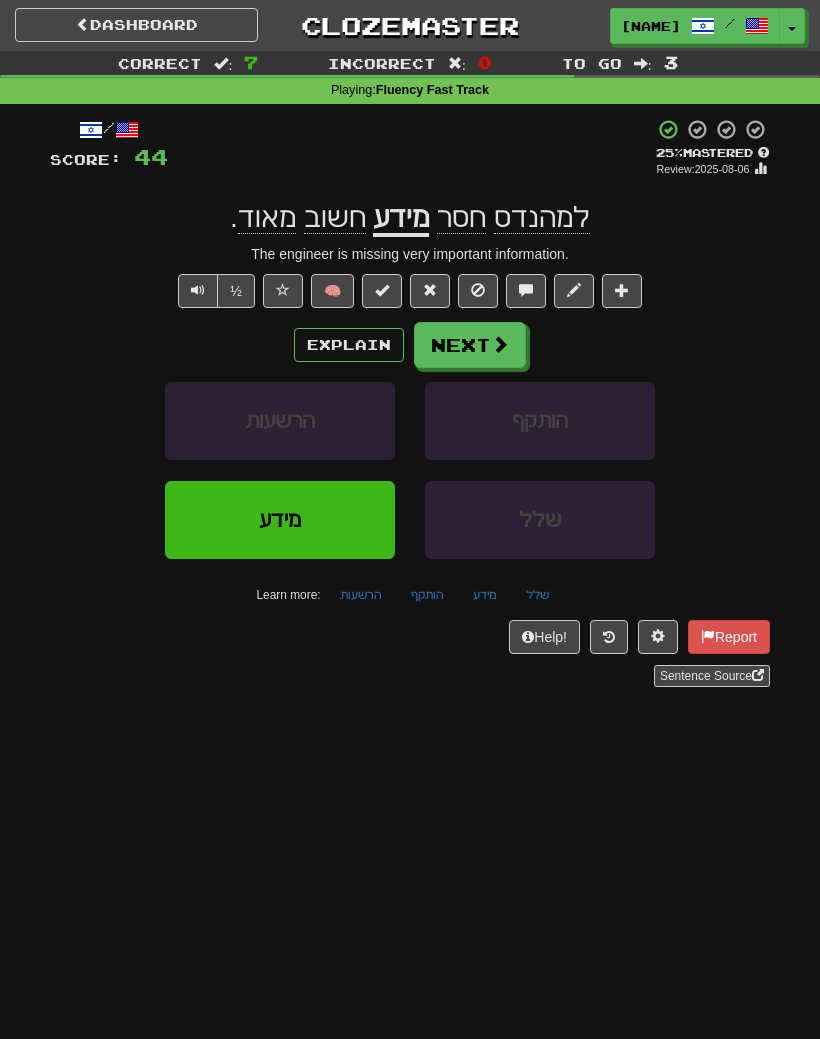 click on "Explain" at bounding box center (349, 345) 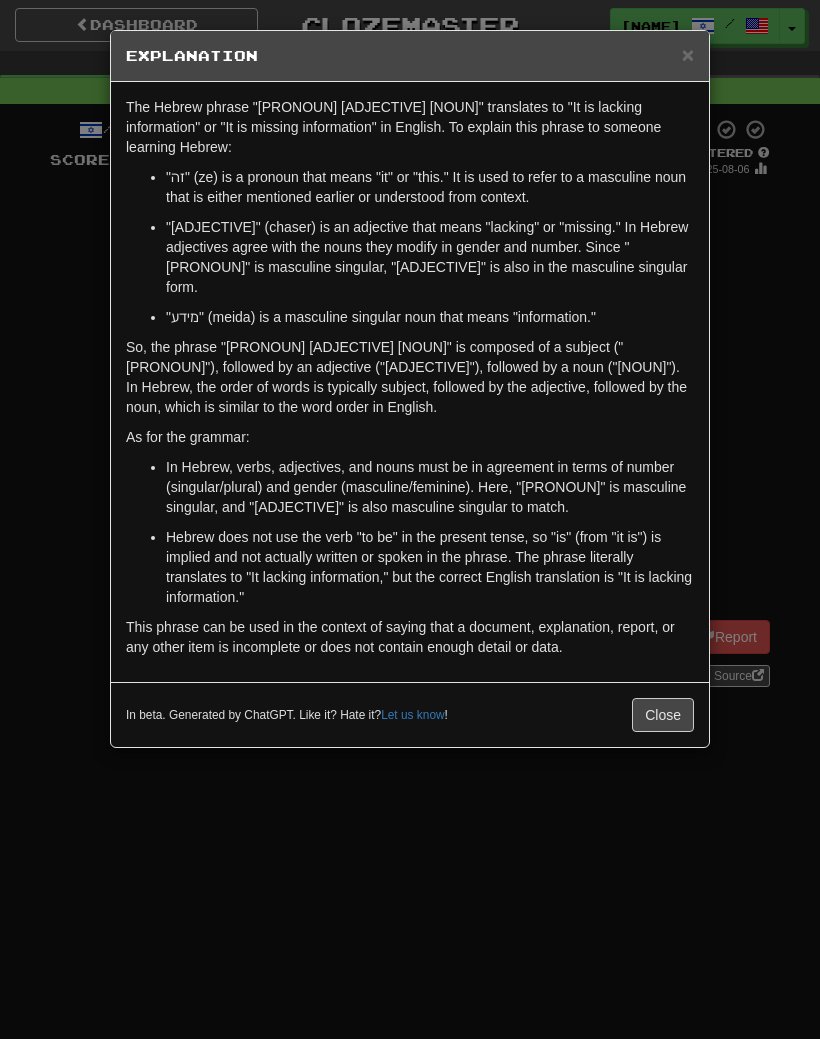 click on "Close" at bounding box center (663, 715) 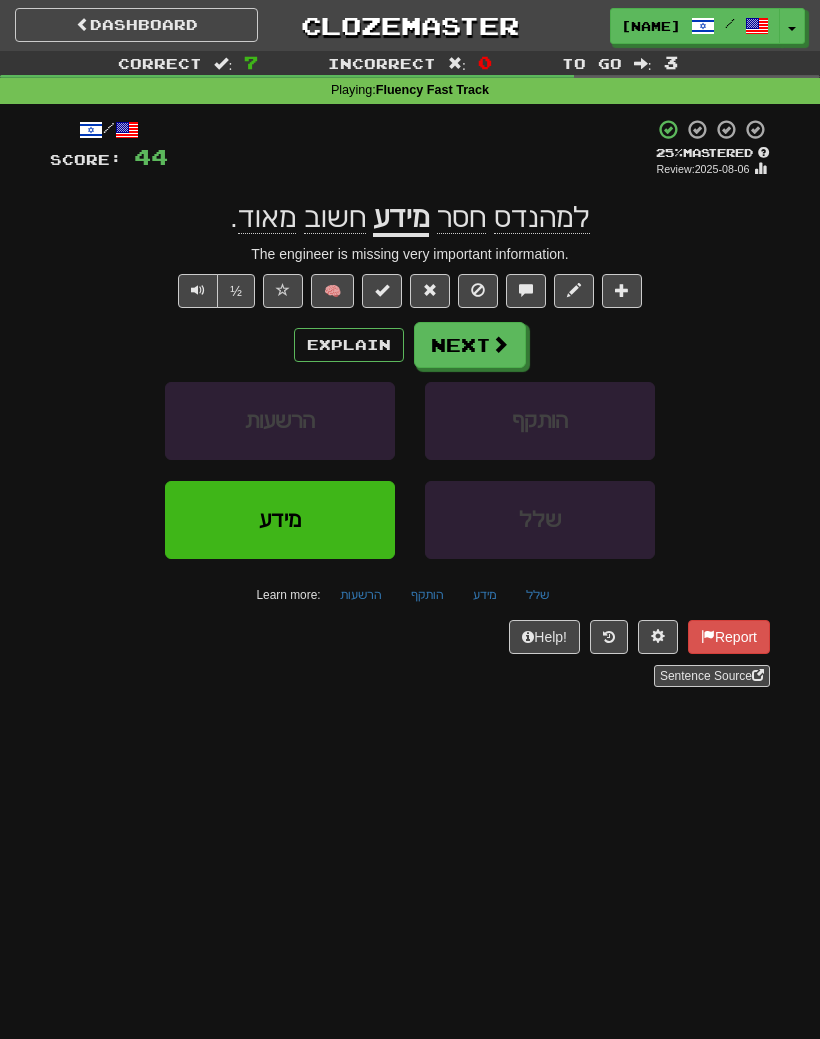 click at bounding box center [198, 291] 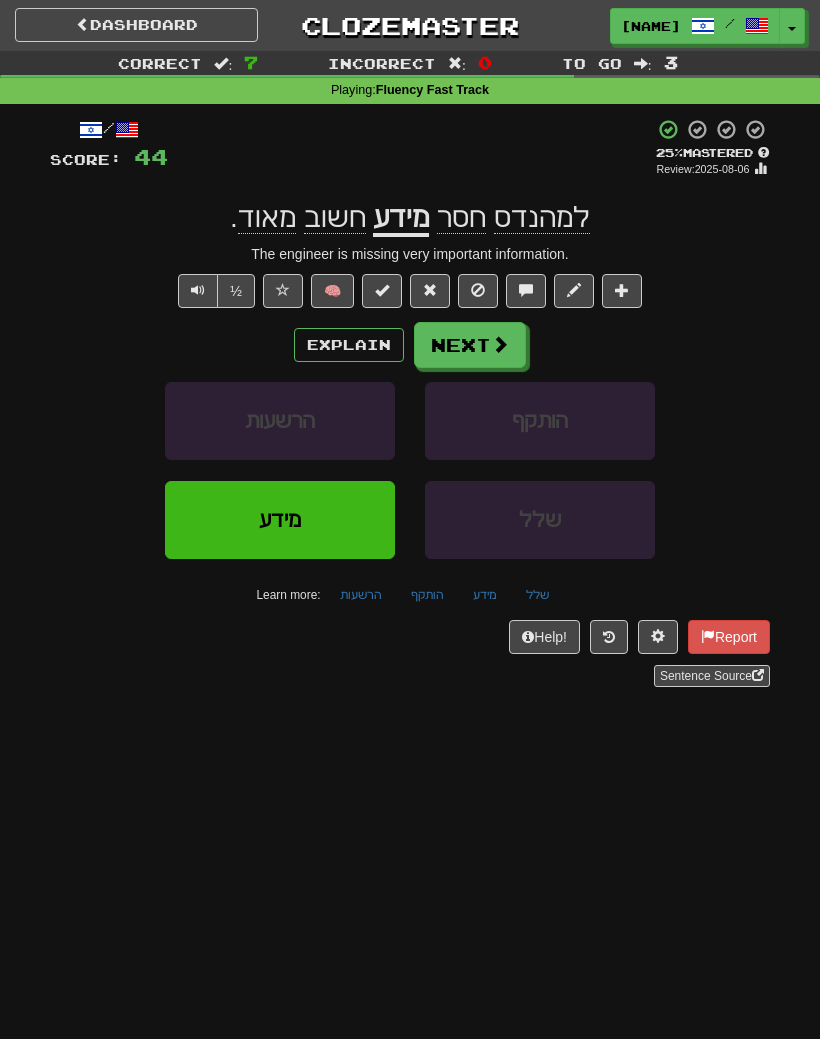 click on "/  Score:   44 + 4 25 %  Mastered Review:  2025-08-06 למהנדס   חסר   מידע   חשוב   מאוד . The engineer is missing very important information. ½ 🧠 Explain Next הרשעות הותקף מידע שלל Learn more: הרשעות הותקף מידע שלל  Help!  Report Sentence Source" at bounding box center (410, 402) 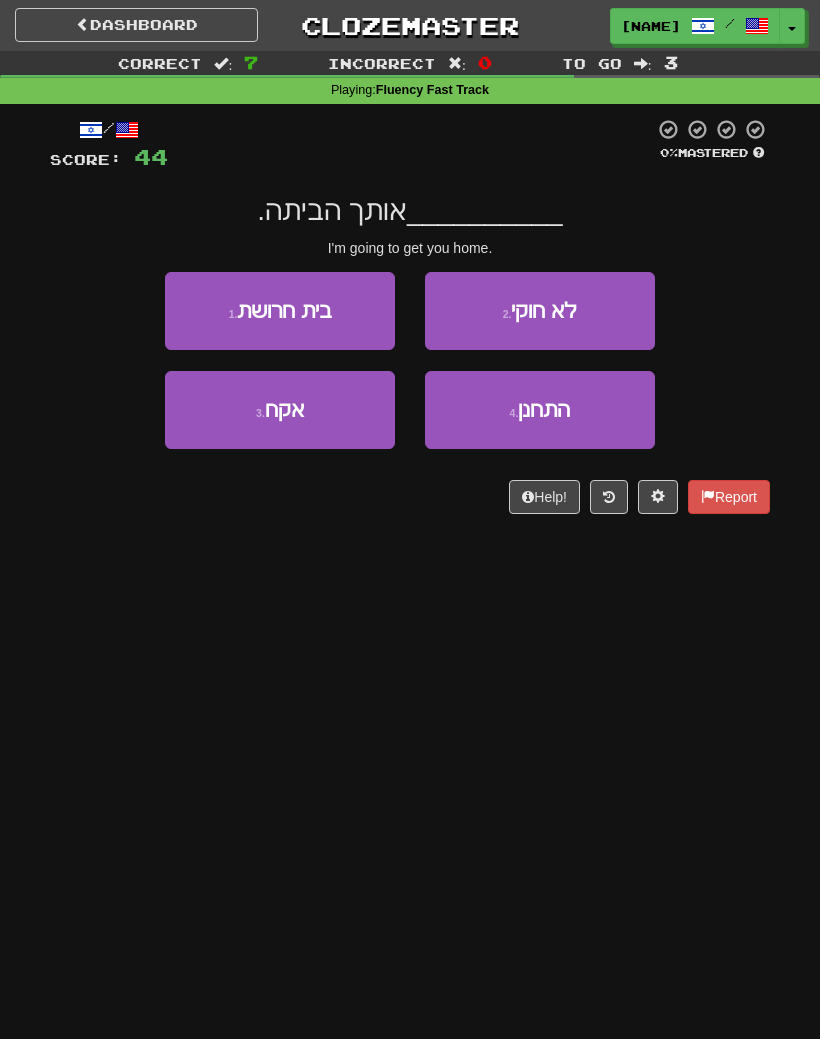 click on "4 .  התחנן" at bounding box center [540, 410] 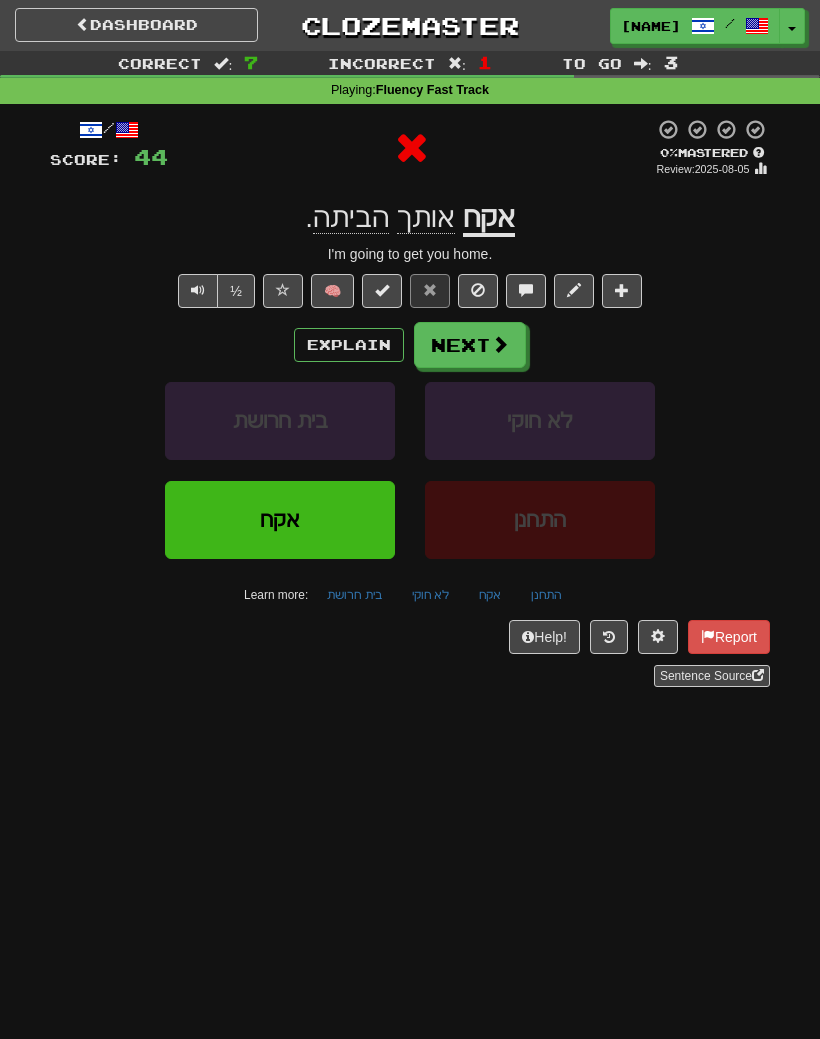 click on "Explain" at bounding box center [349, 345] 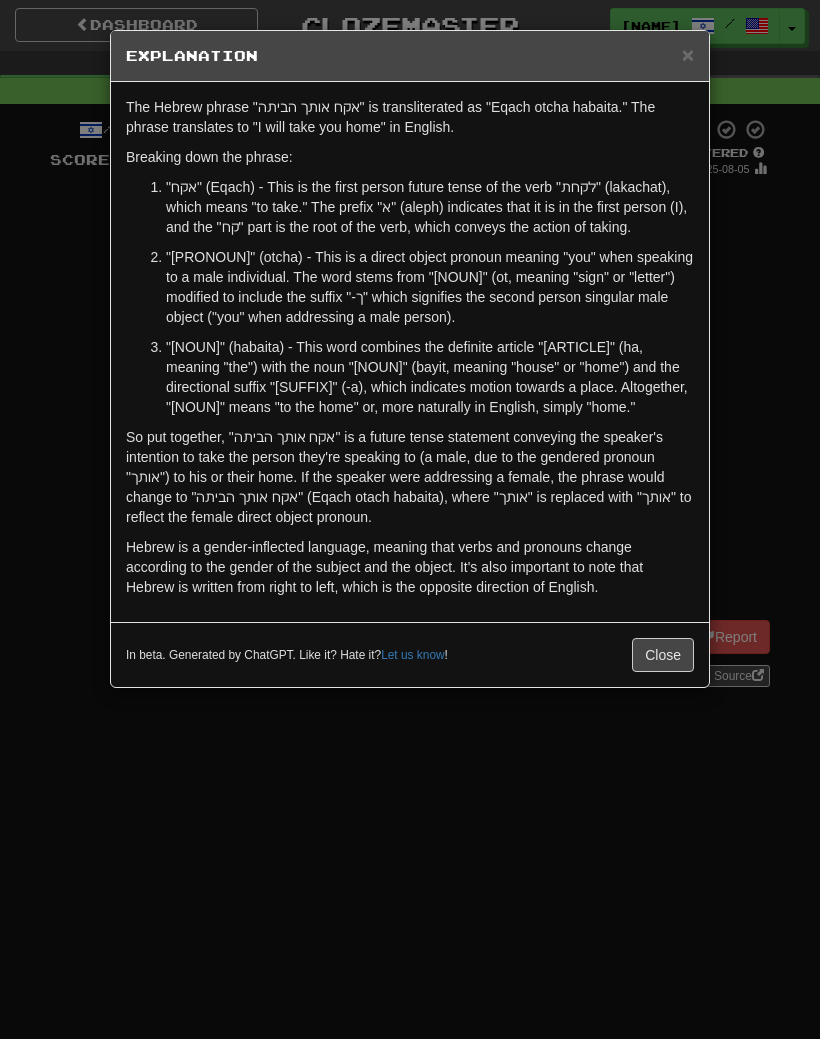 click on "Close" at bounding box center [663, 655] 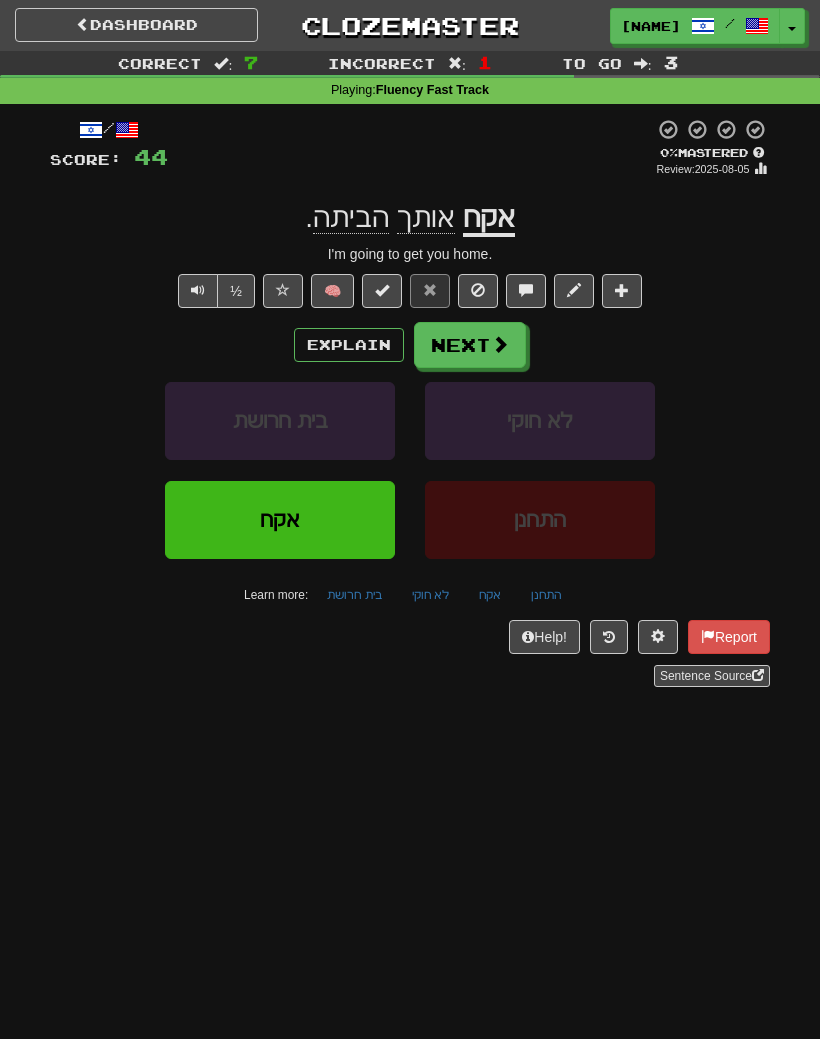 click on "Next" at bounding box center (470, 345) 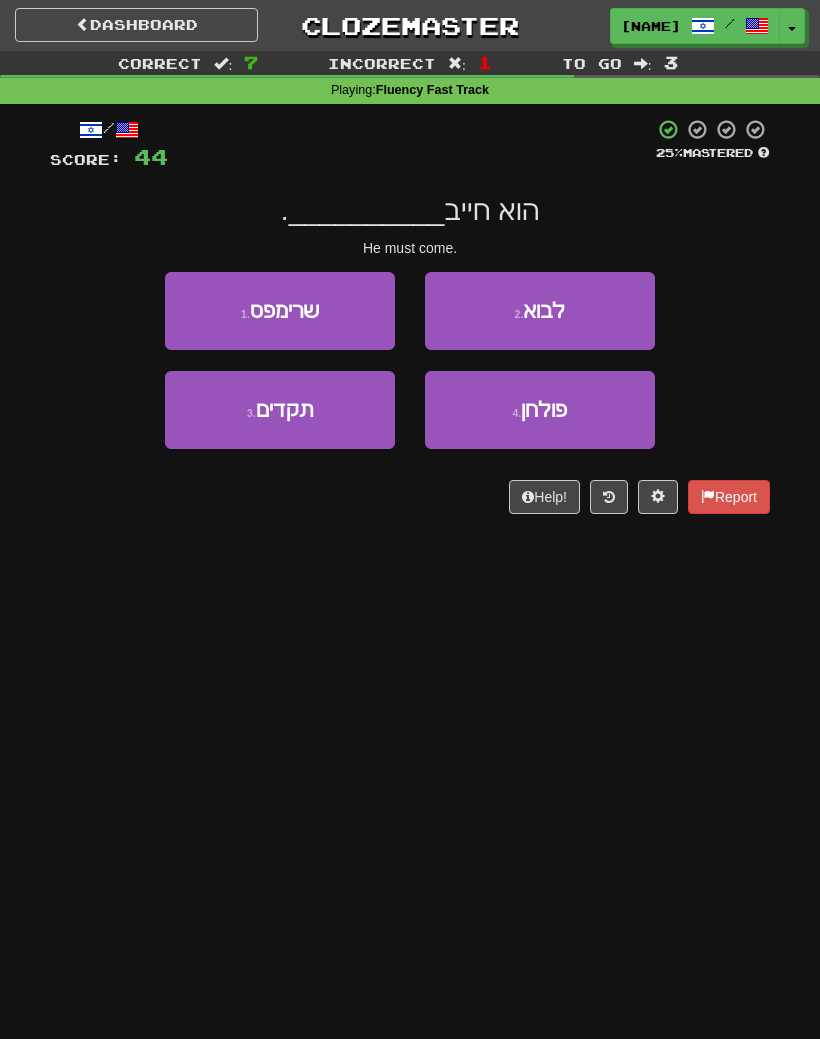 click on "2 .  לבוא" at bounding box center [540, 311] 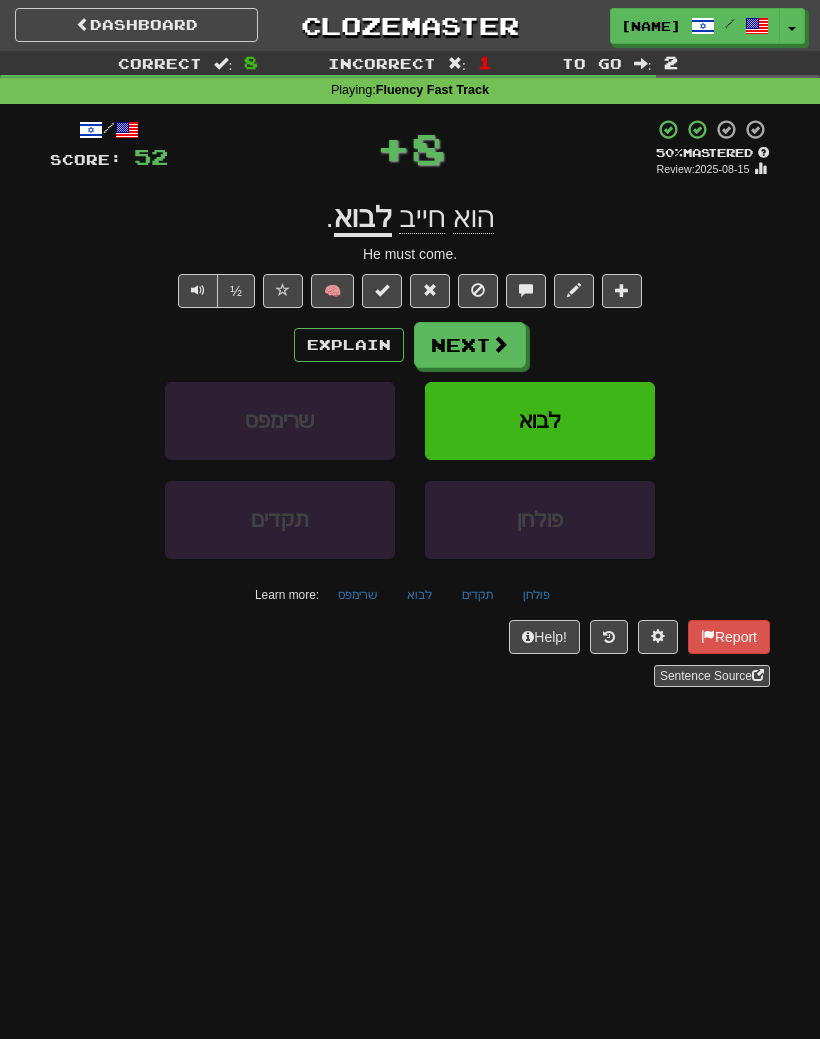 click on "Explain" at bounding box center (349, 345) 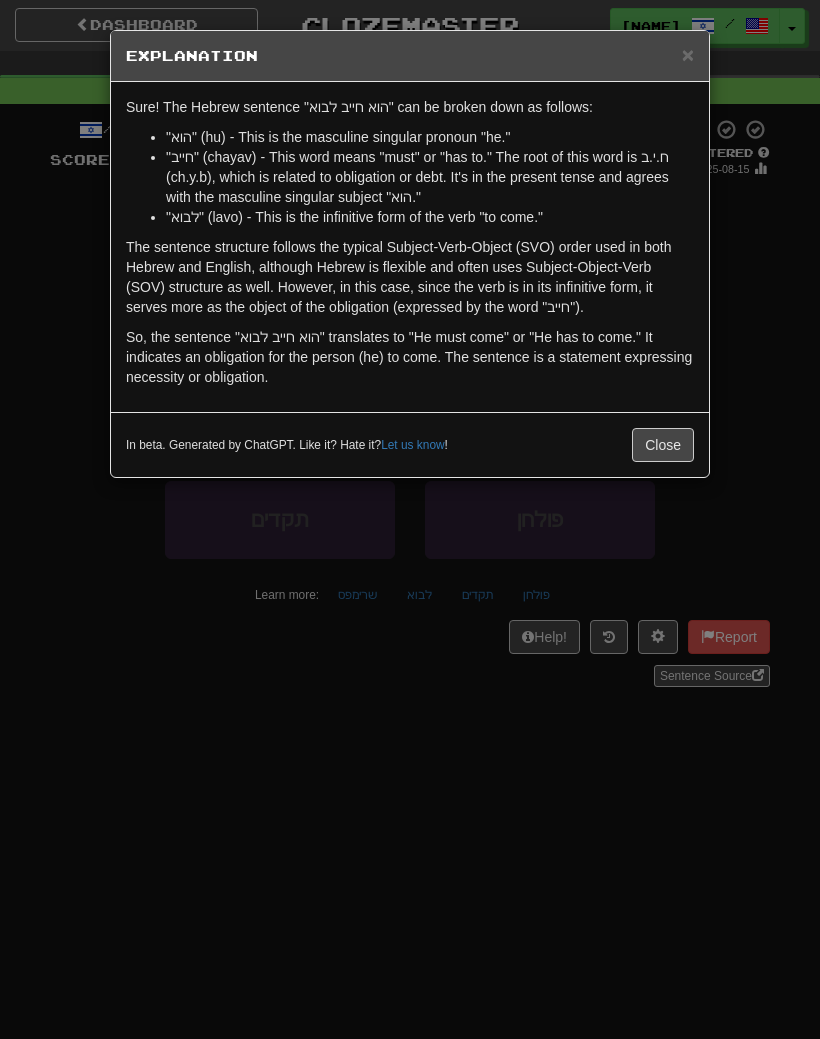 click on "Close" at bounding box center [663, 445] 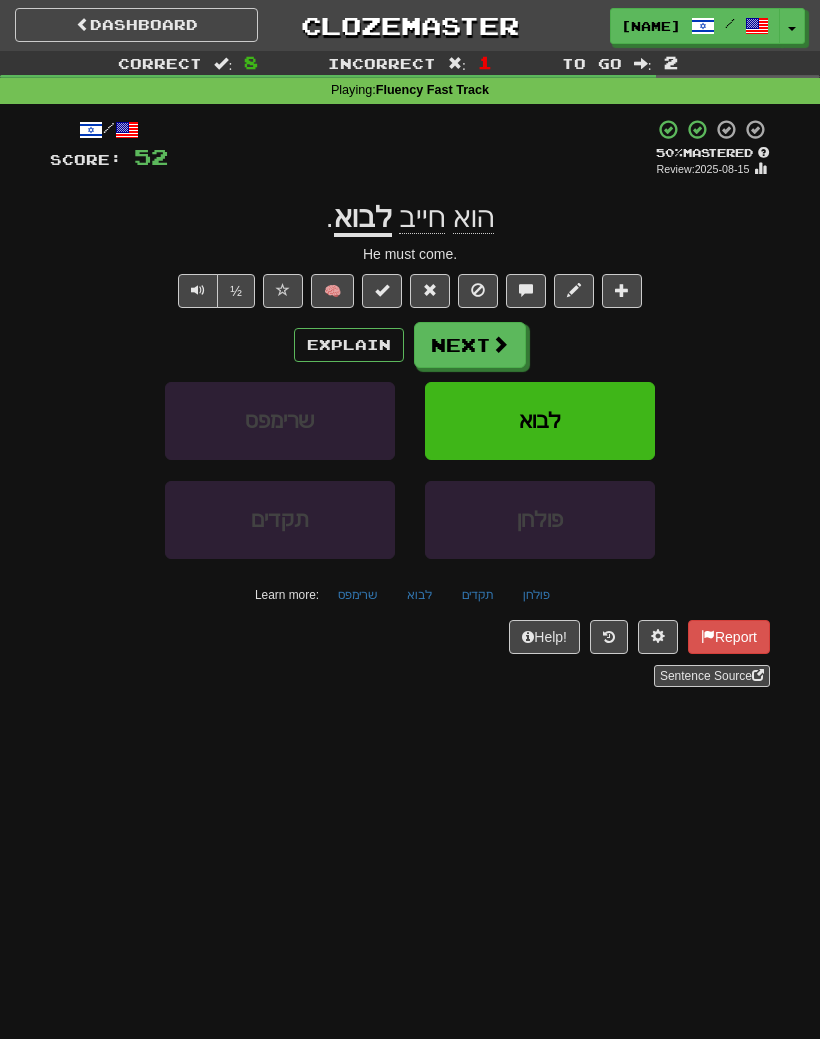 click on "Next" at bounding box center (470, 345) 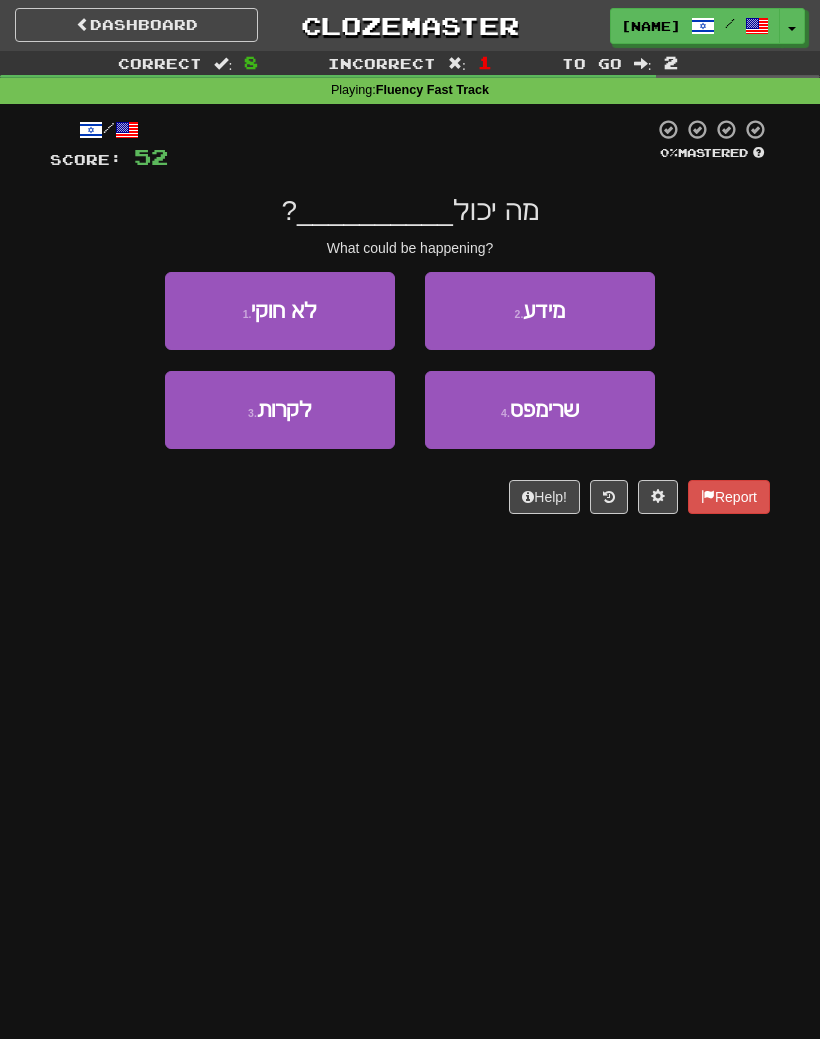 click on "לקרות" at bounding box center [284, 409] 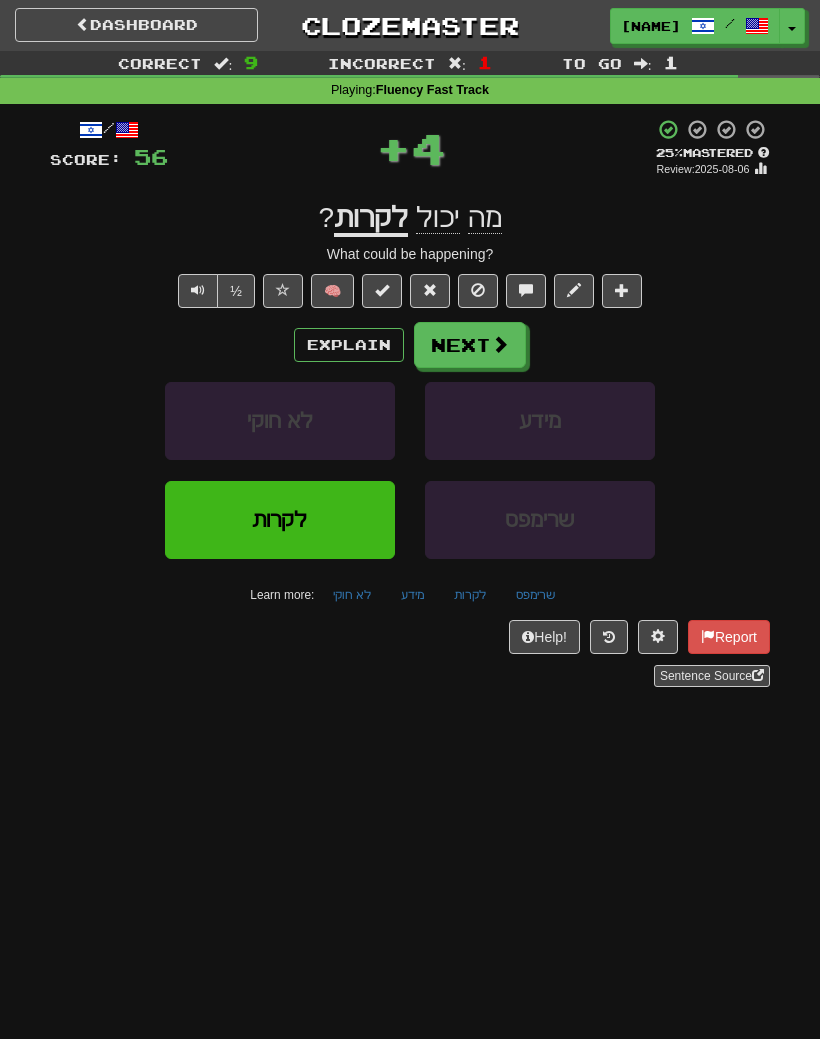 click on "Explain" at bounding box center (349, 345) 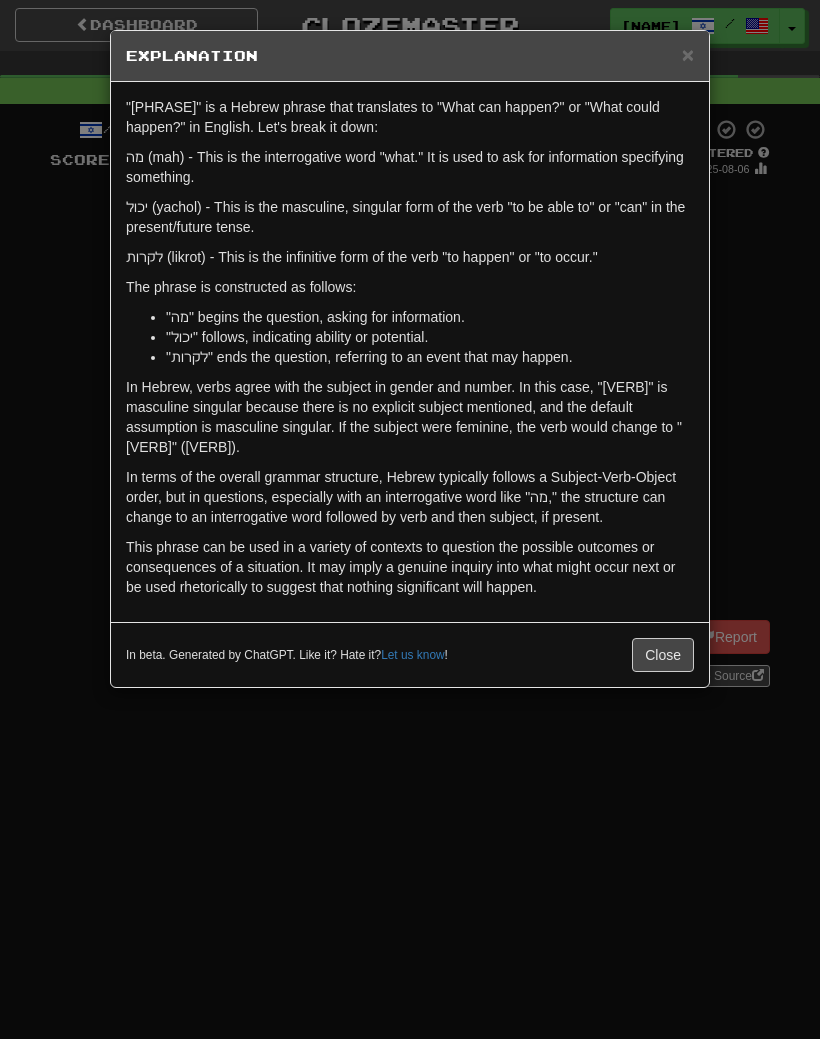 click on "In beta. Generated by ChatGPT. Like it? Hate it?  Let us know ! Close" at bounding box center [410, 654] 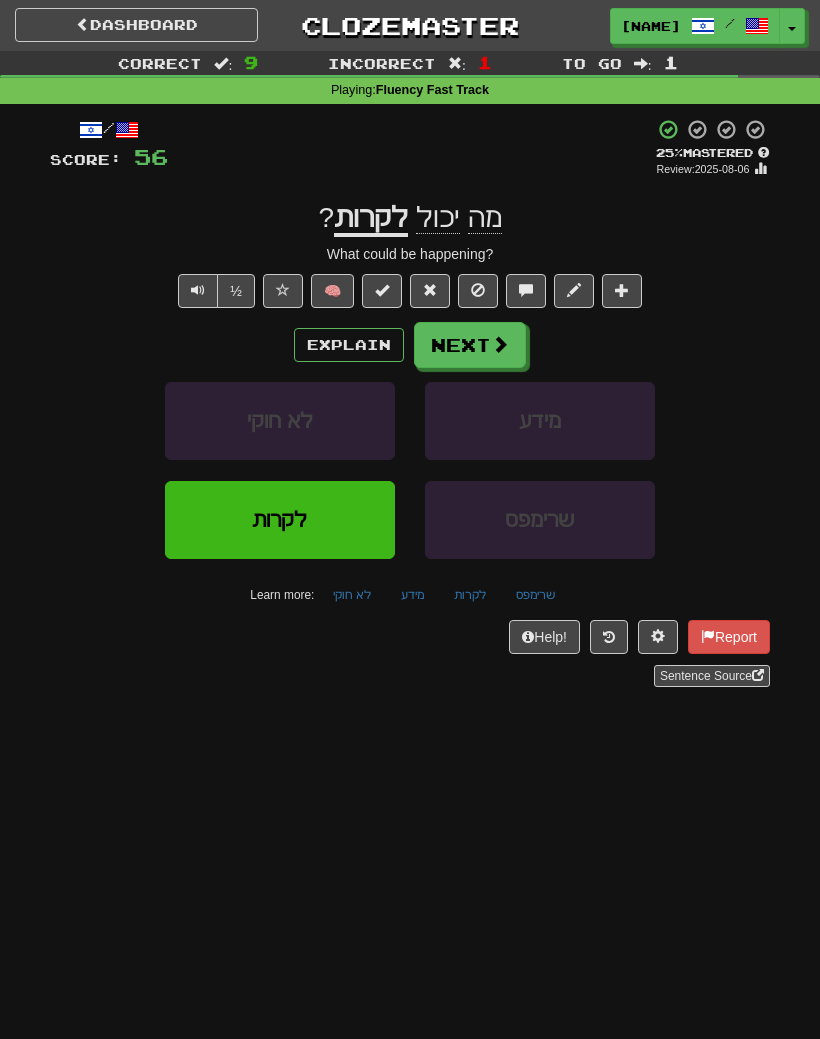click at bounding box center (500, 344) 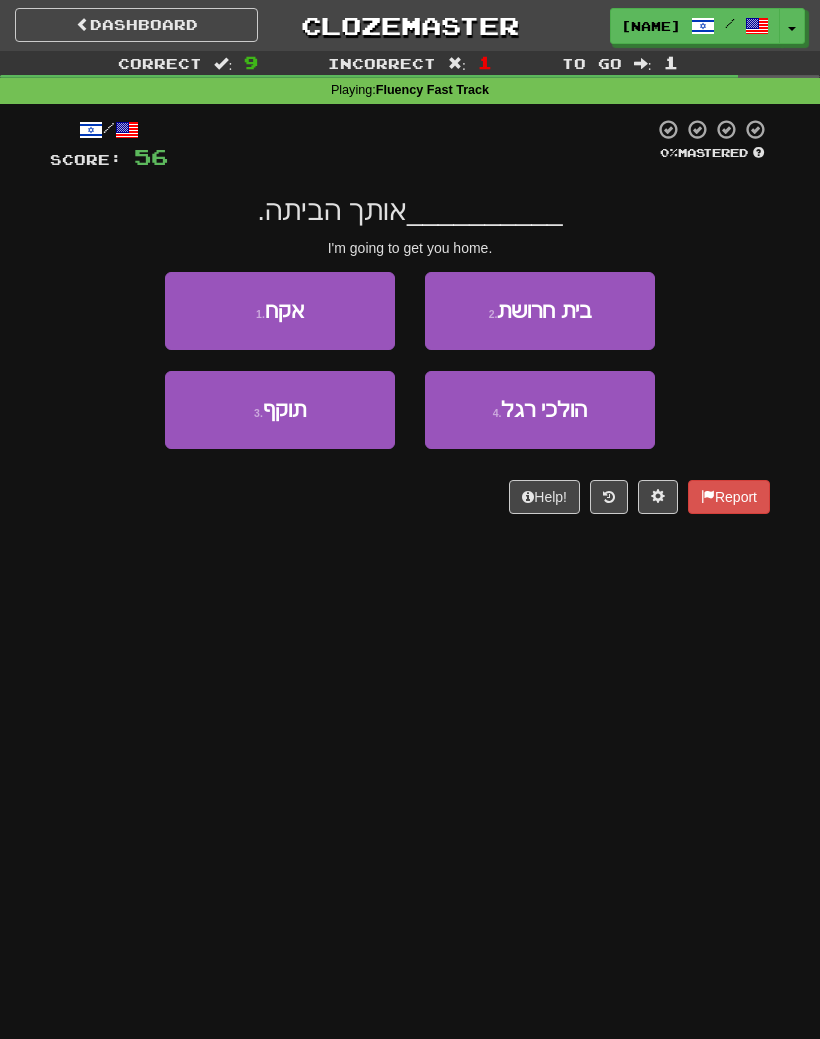 click on "1 .  אקח" at bounding box center (280, 311) 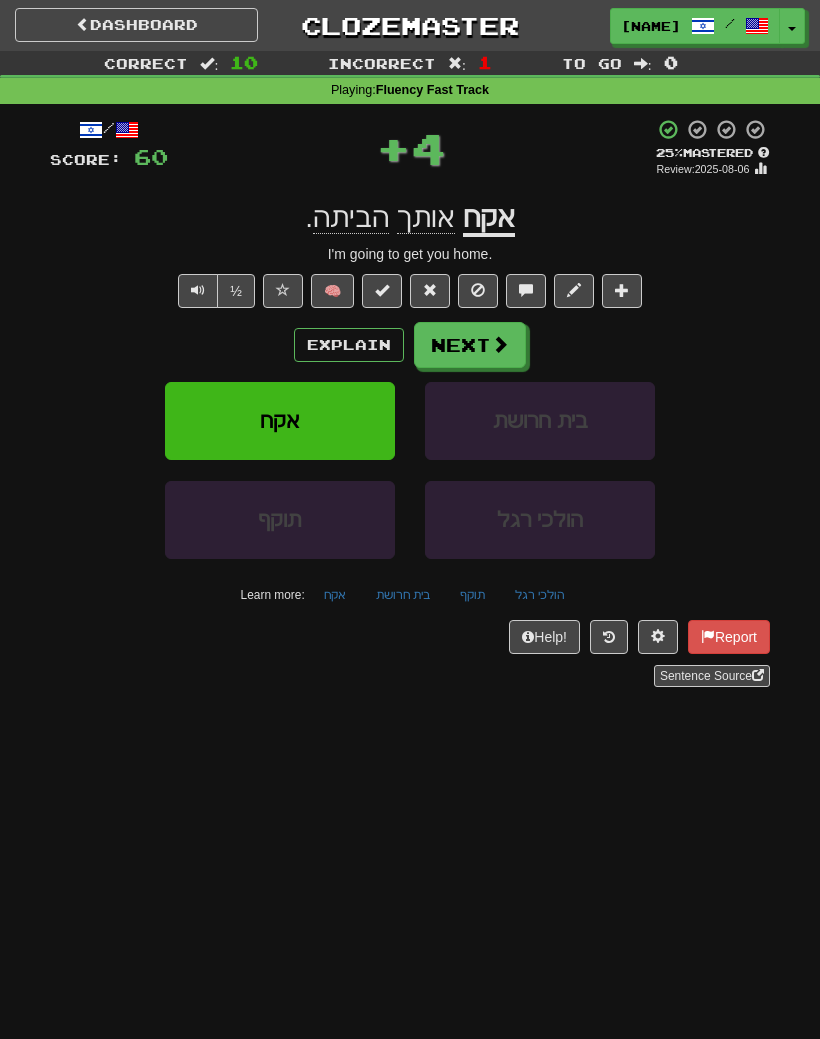 click on "Next" at bounding box center (470, 345) 